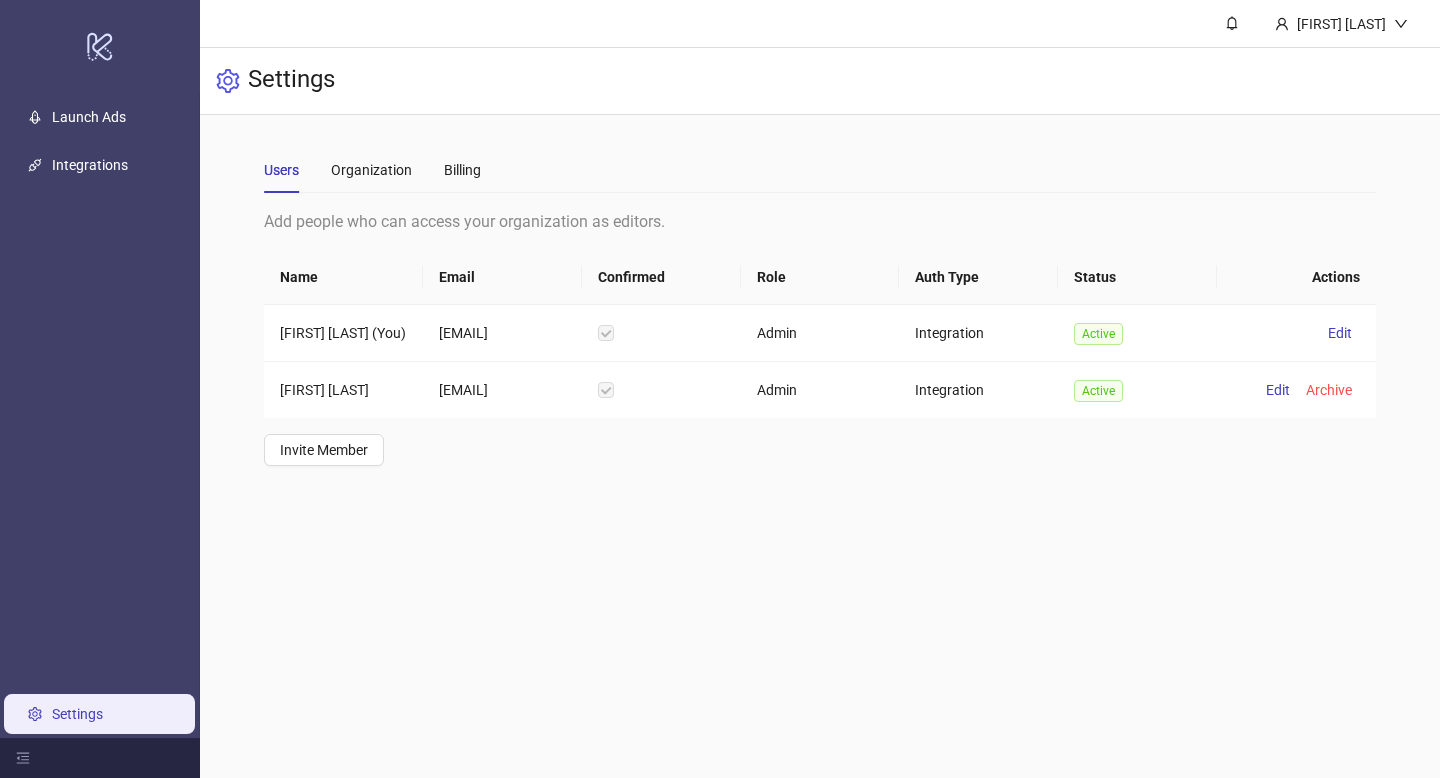 scroll, scrollTop: 0, scrollLeft: 0, axis: both 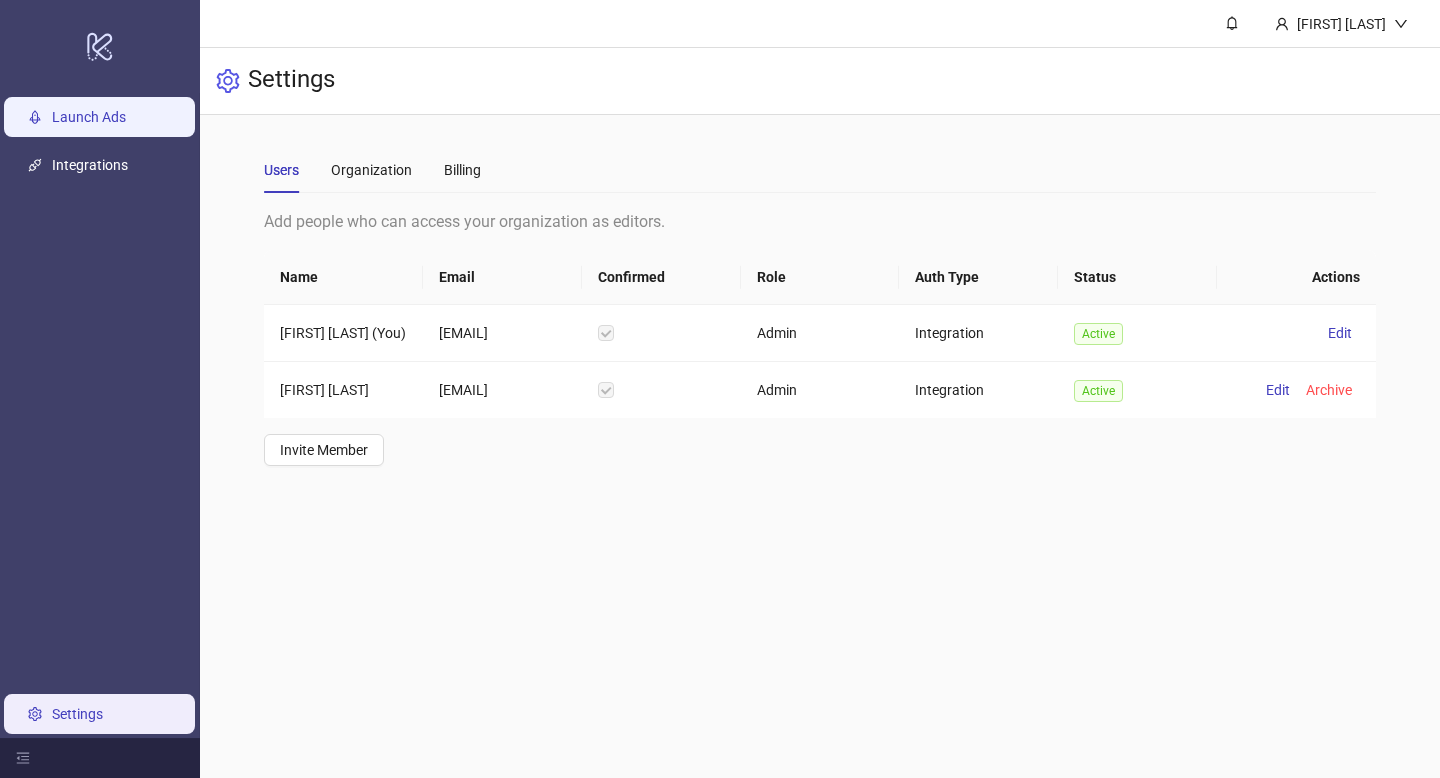 click on "Launch Ads" at bounding box center [89, 117] 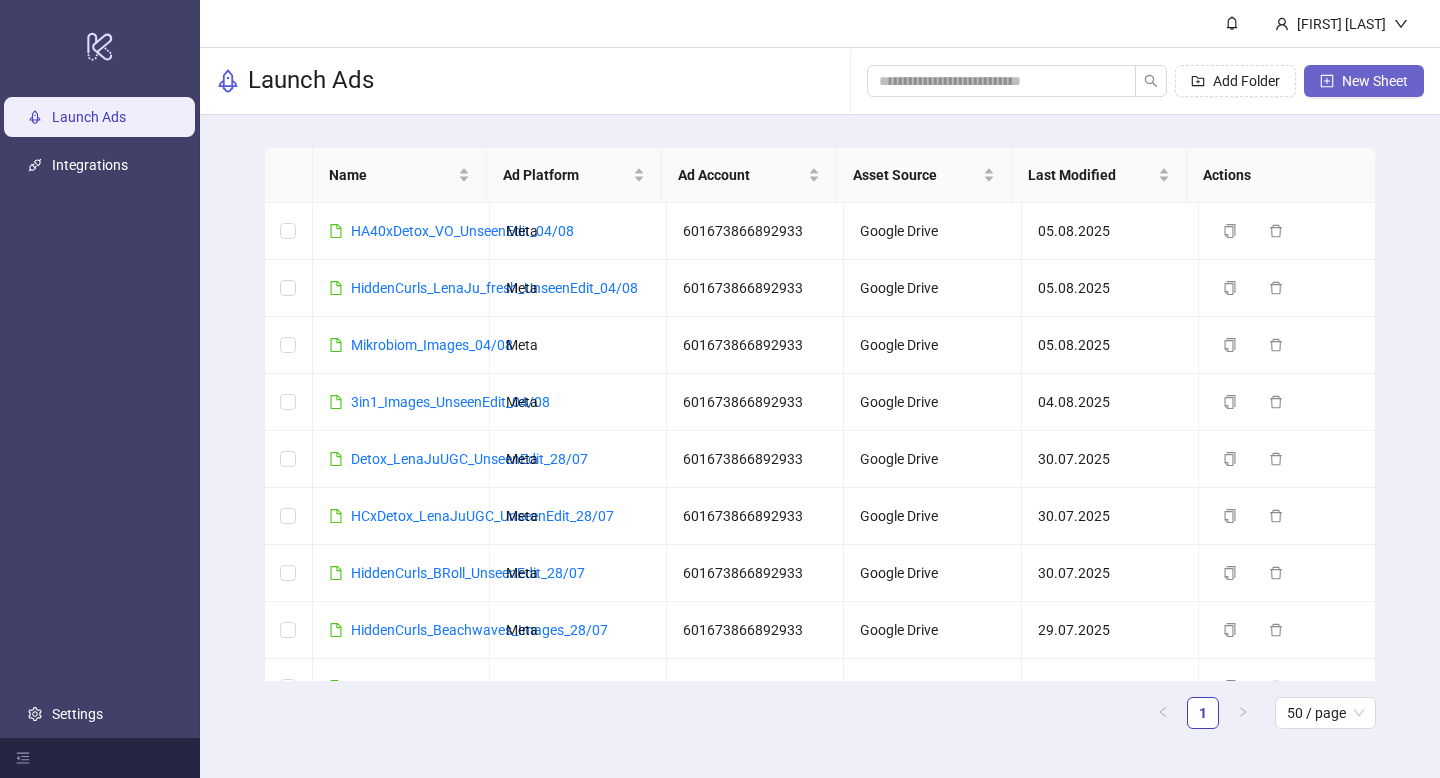 click on "New Sheet" at bounding box center (1375, 81) 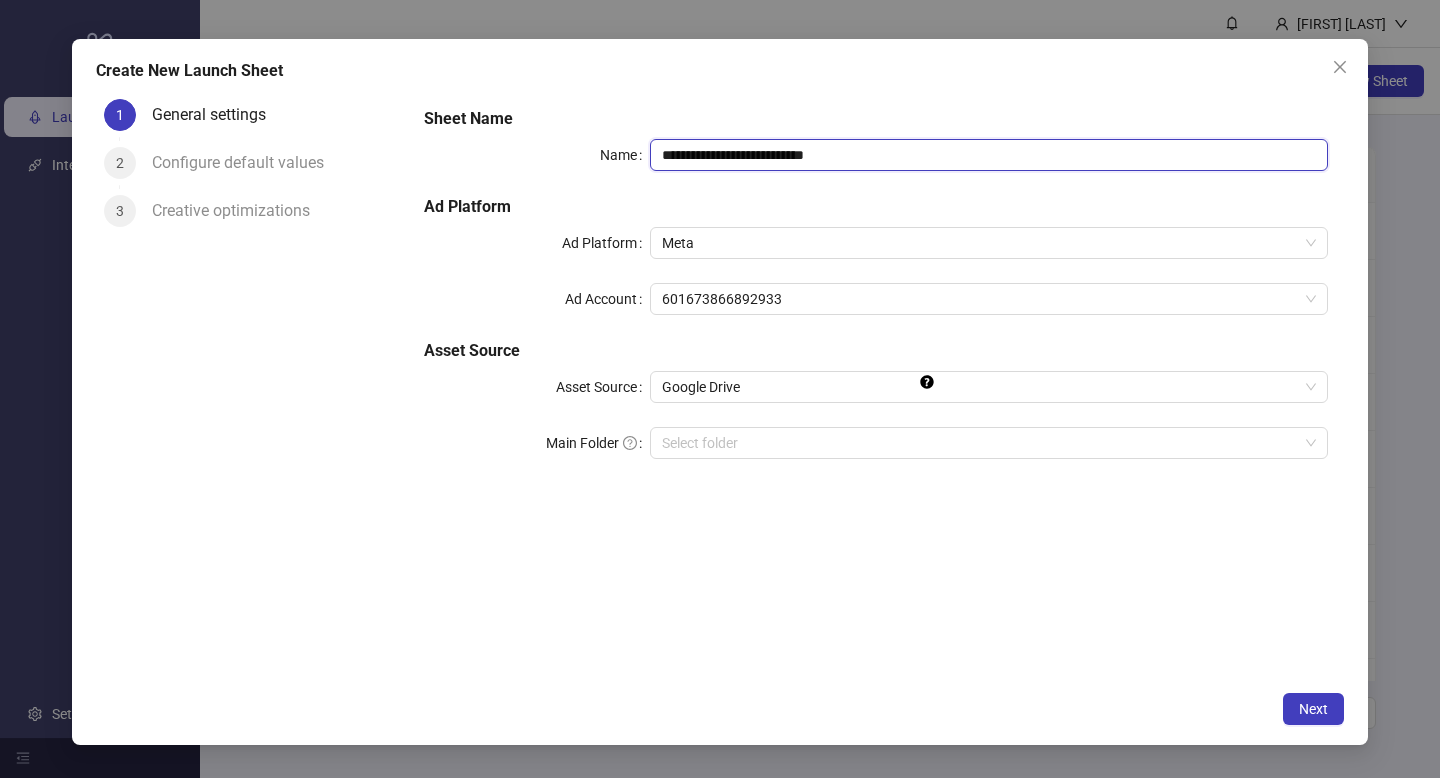 click on "**********" at bounding box center (989, 155) 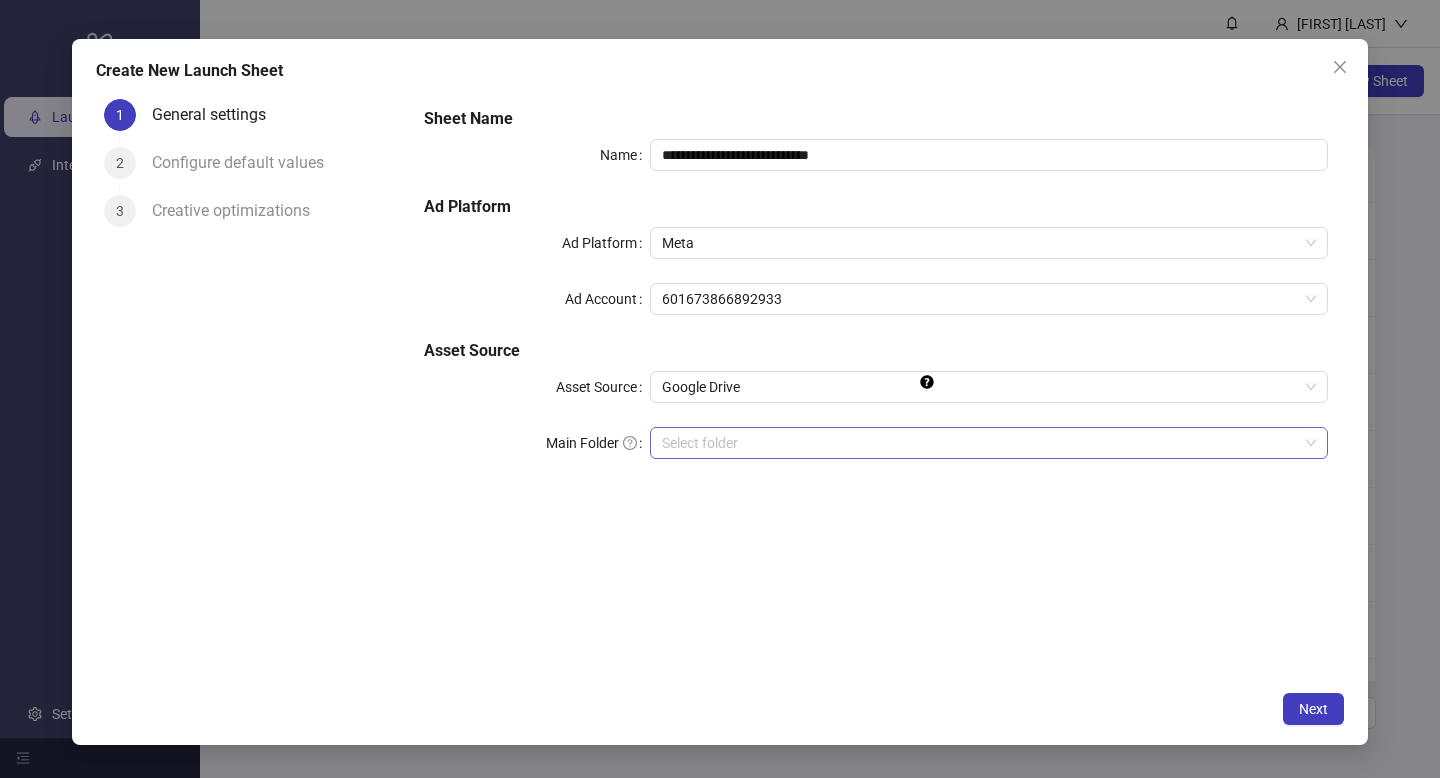 click on "Main Folder" at bounding box center (980, 443) 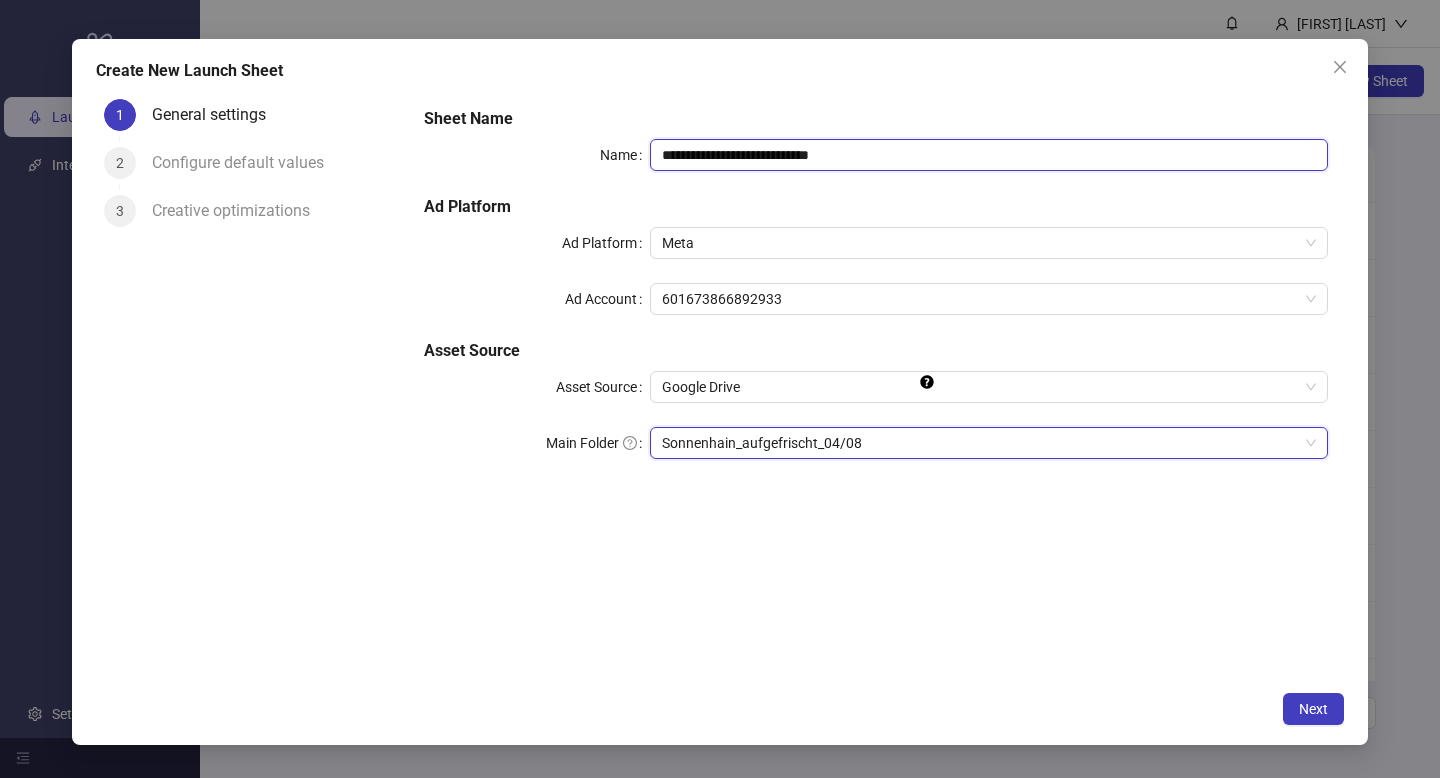 click on "**********" at bounding box center [989, 155] 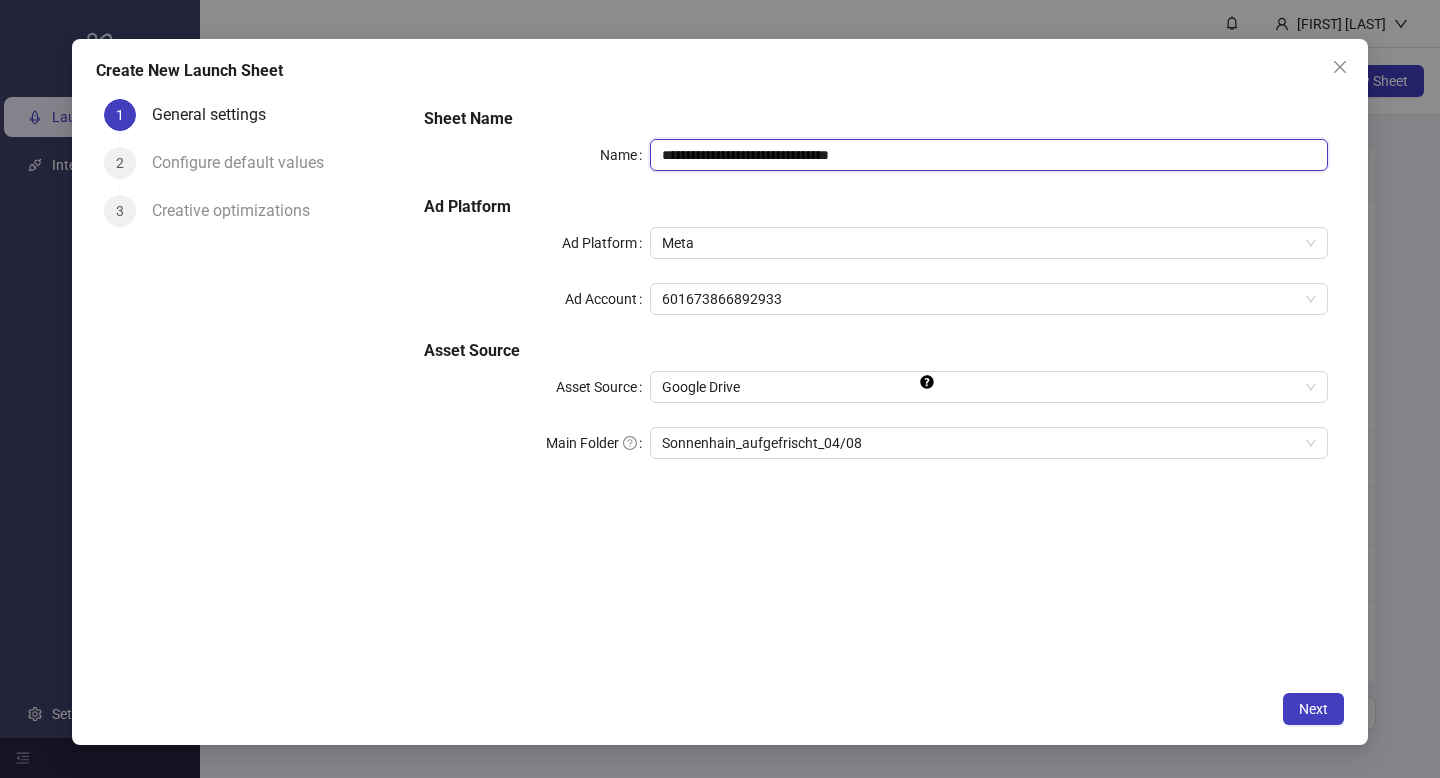 type on "**********" 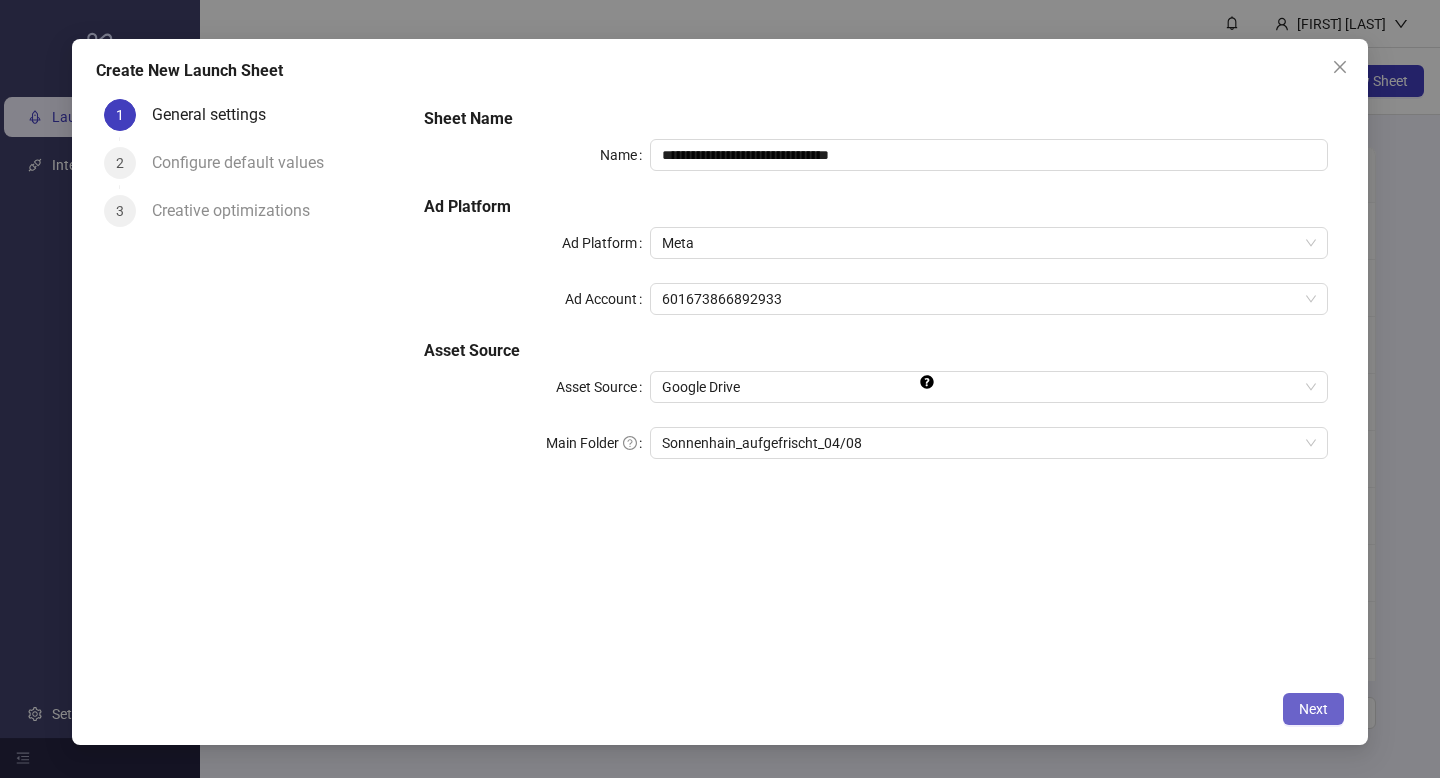 click on "Next" at bounding box center [1313, 709] 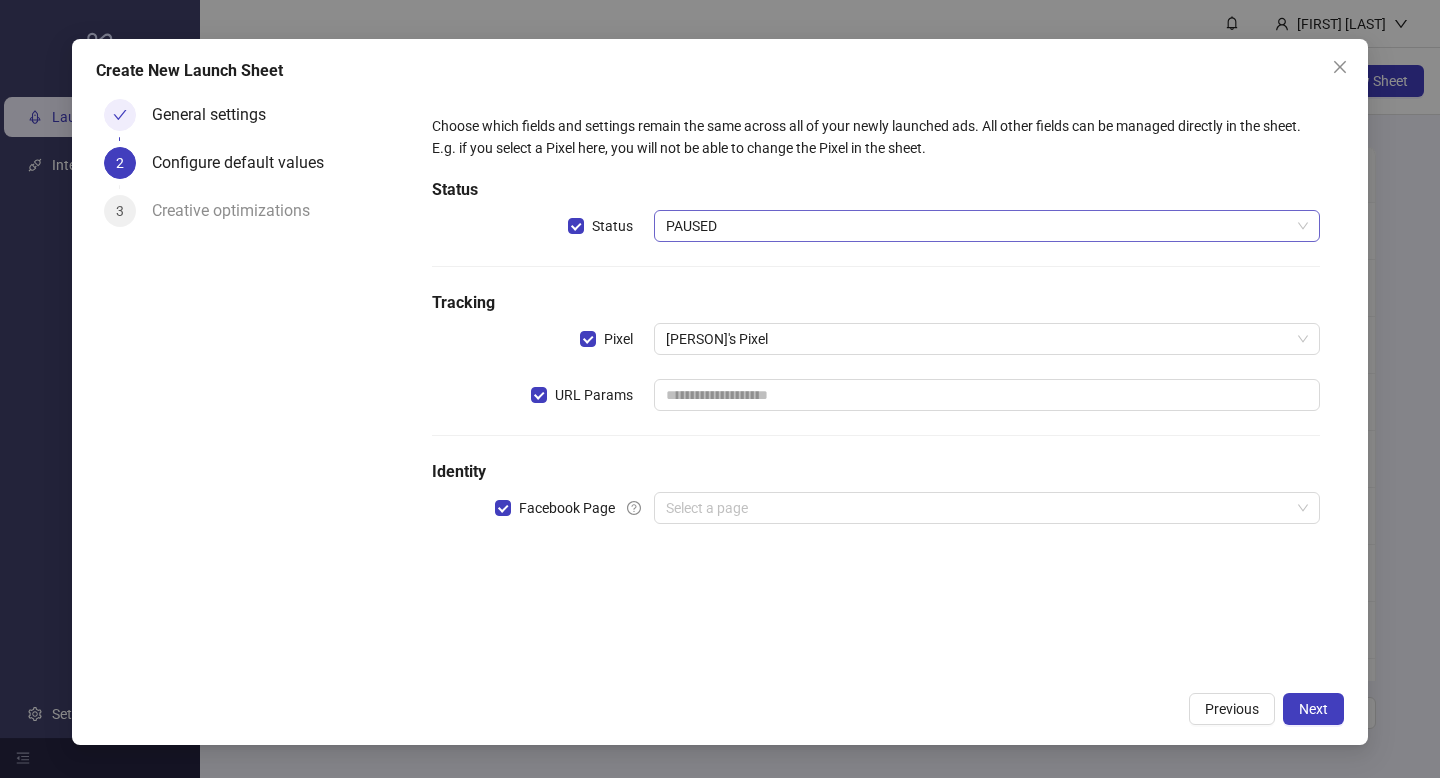 click on "PAUSED" at bounding box center [987, 226] 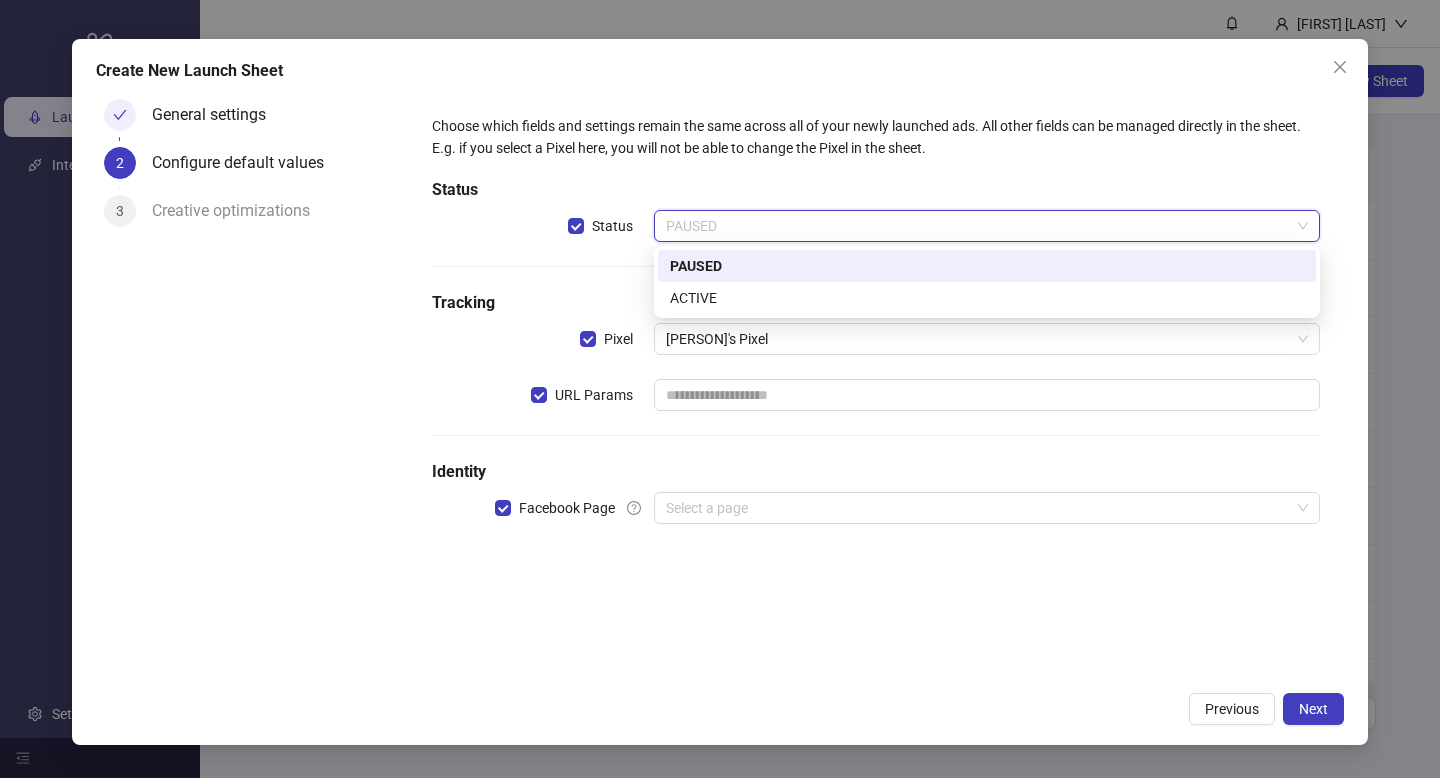 click on "ACTIVE" at bounding box center [987, 298] 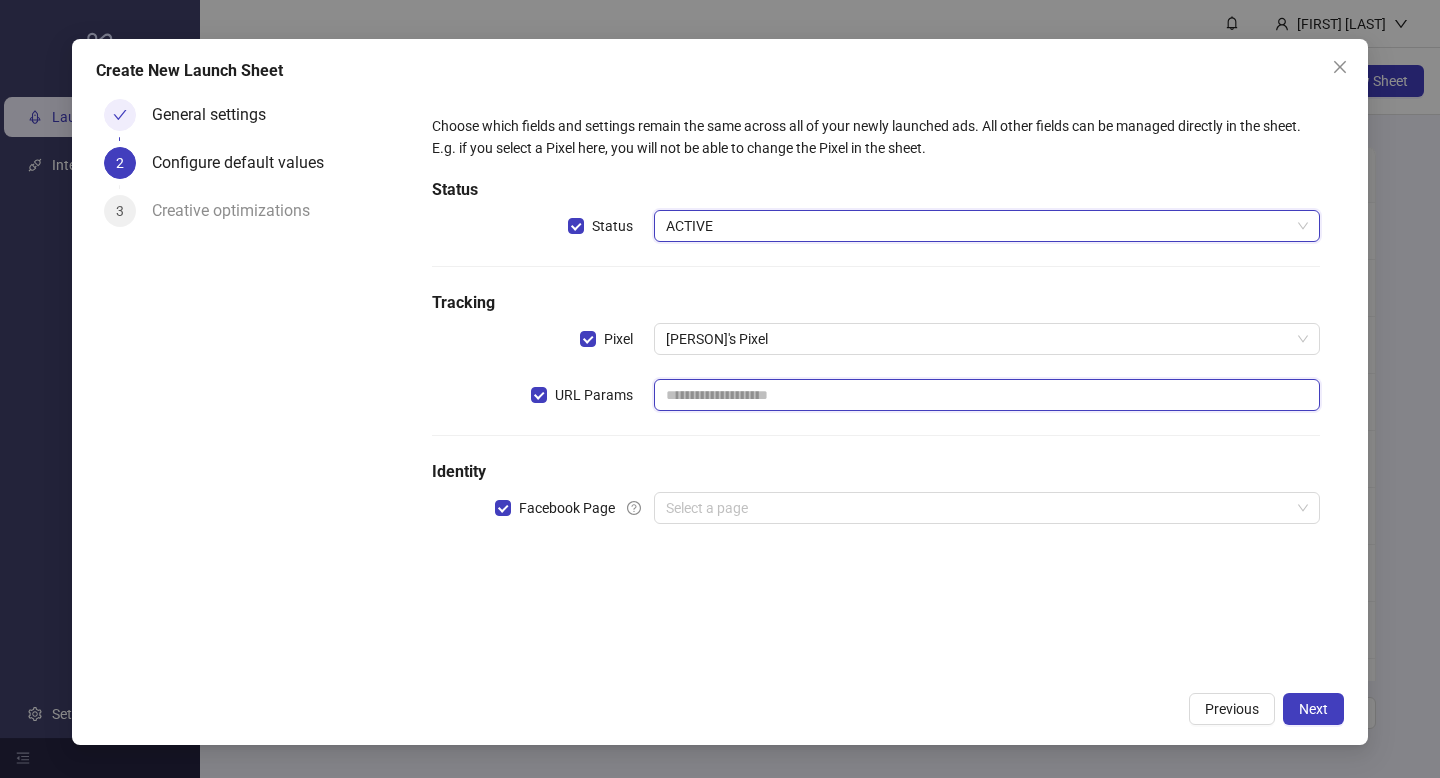 click at bounding box center [987, 395] 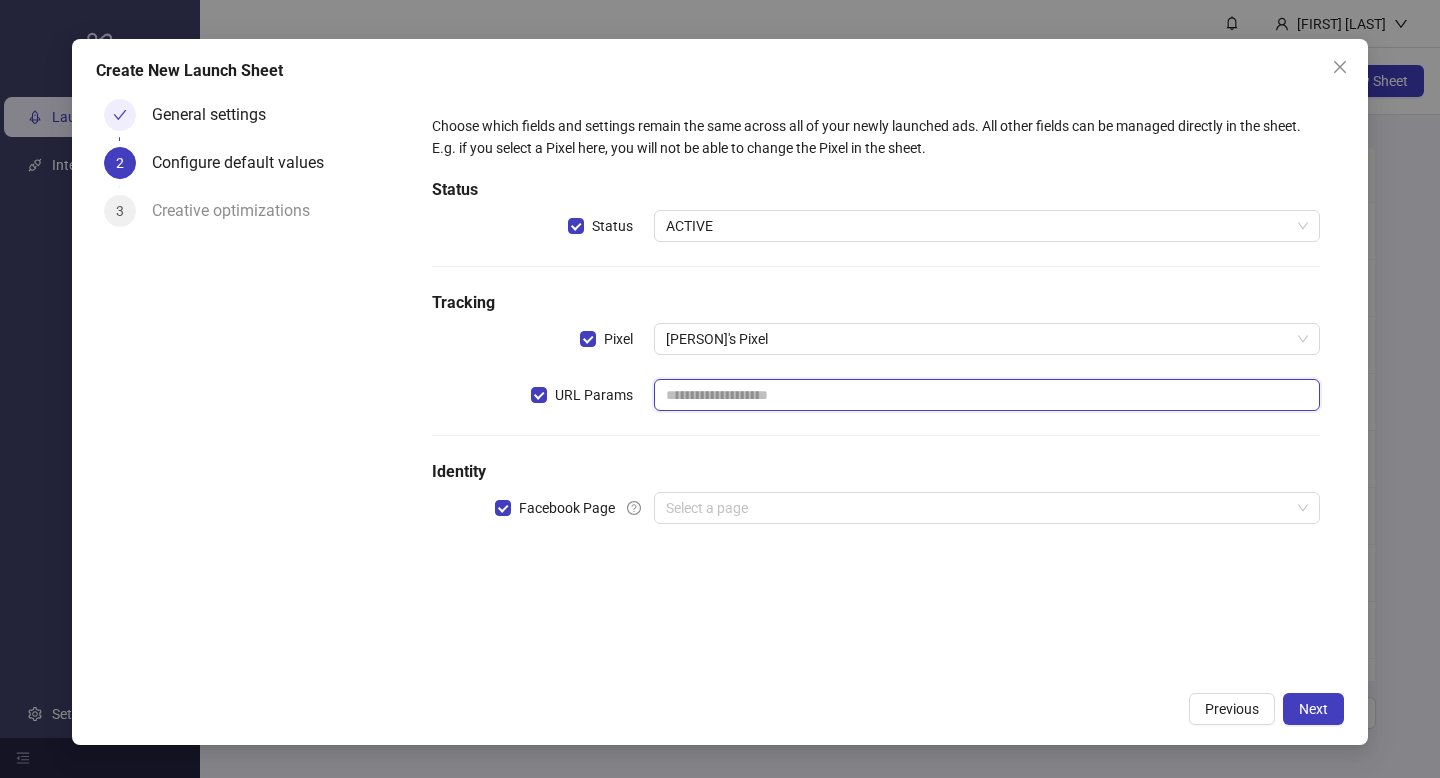 type on "**********" 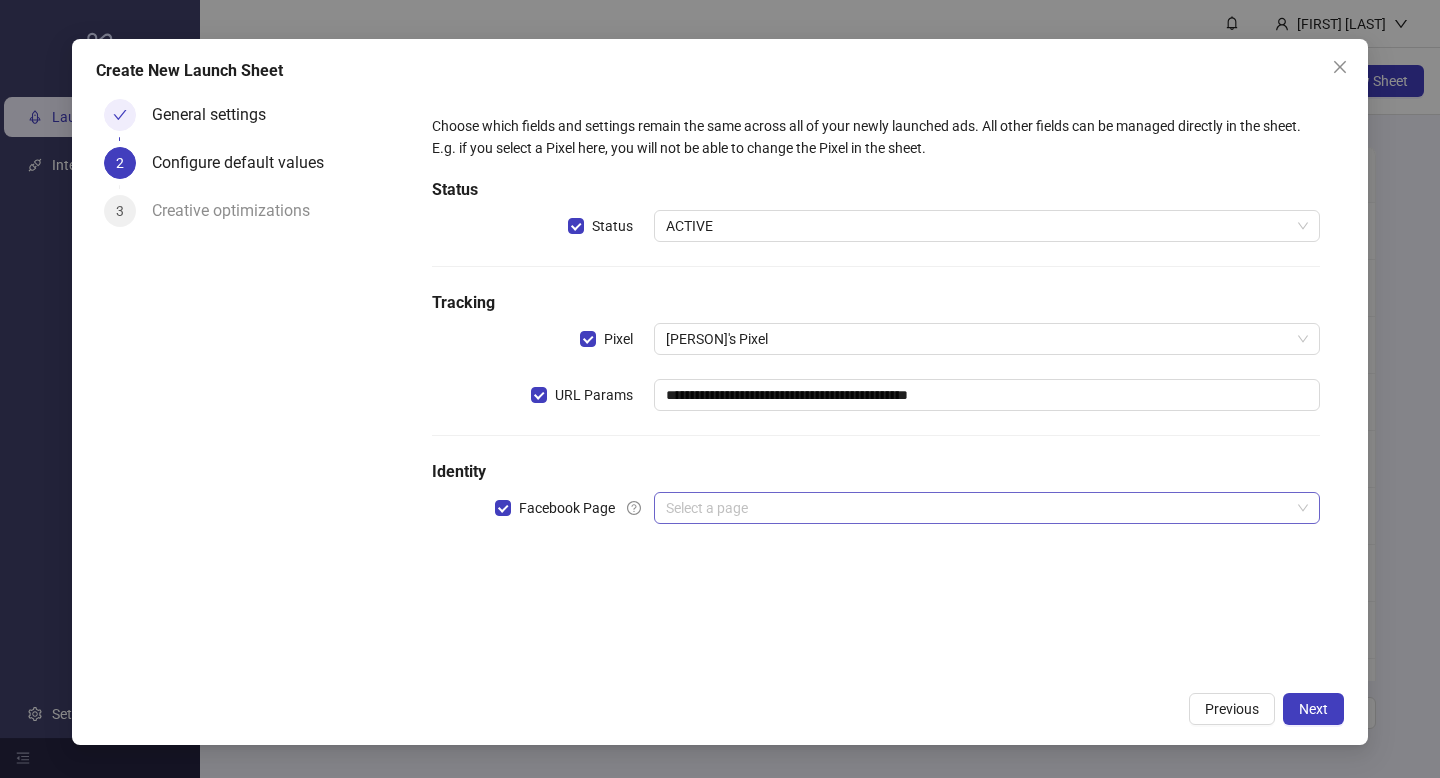 click at bounding box center (978, 508) 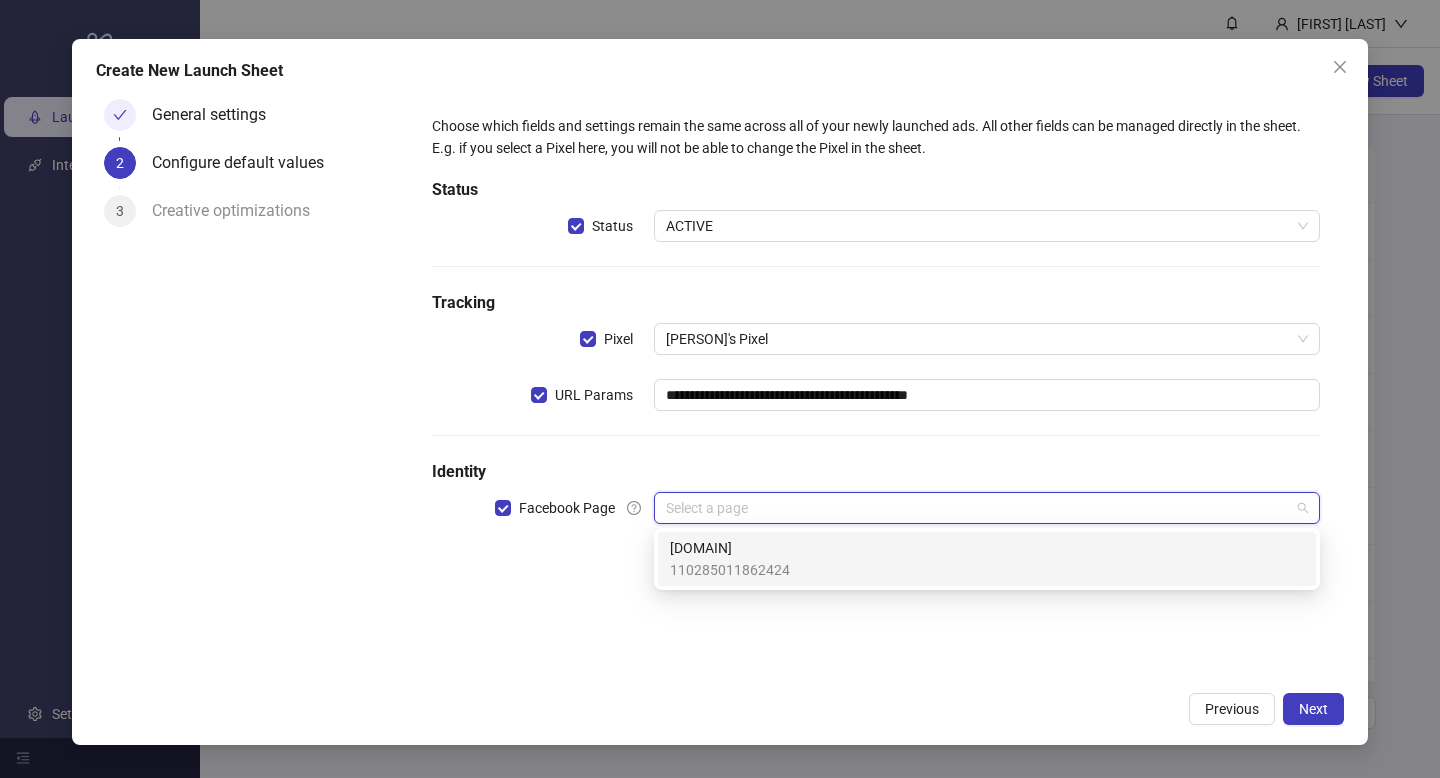click on "[DOMAIN]" at bounding box center (730, 548) 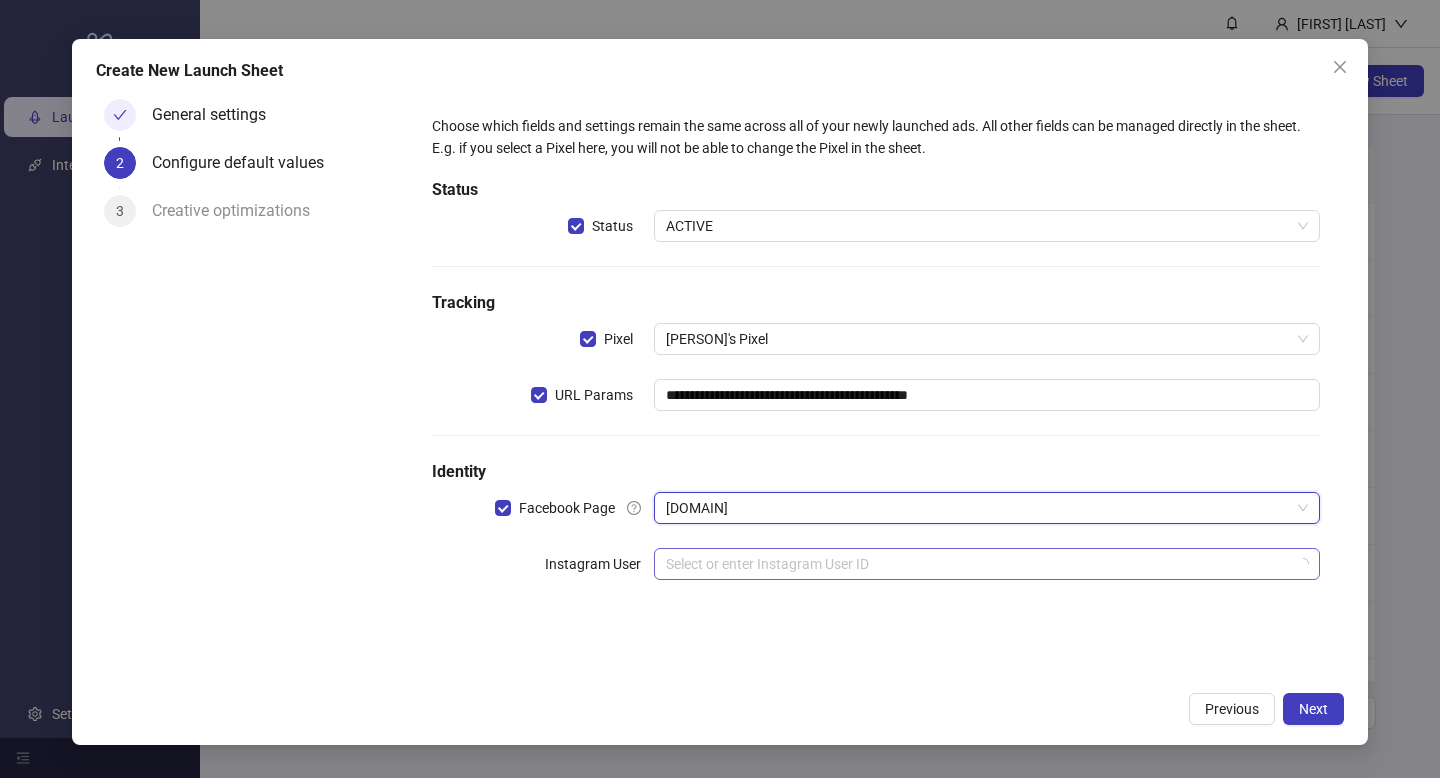 click at bounding box center [978, 564] 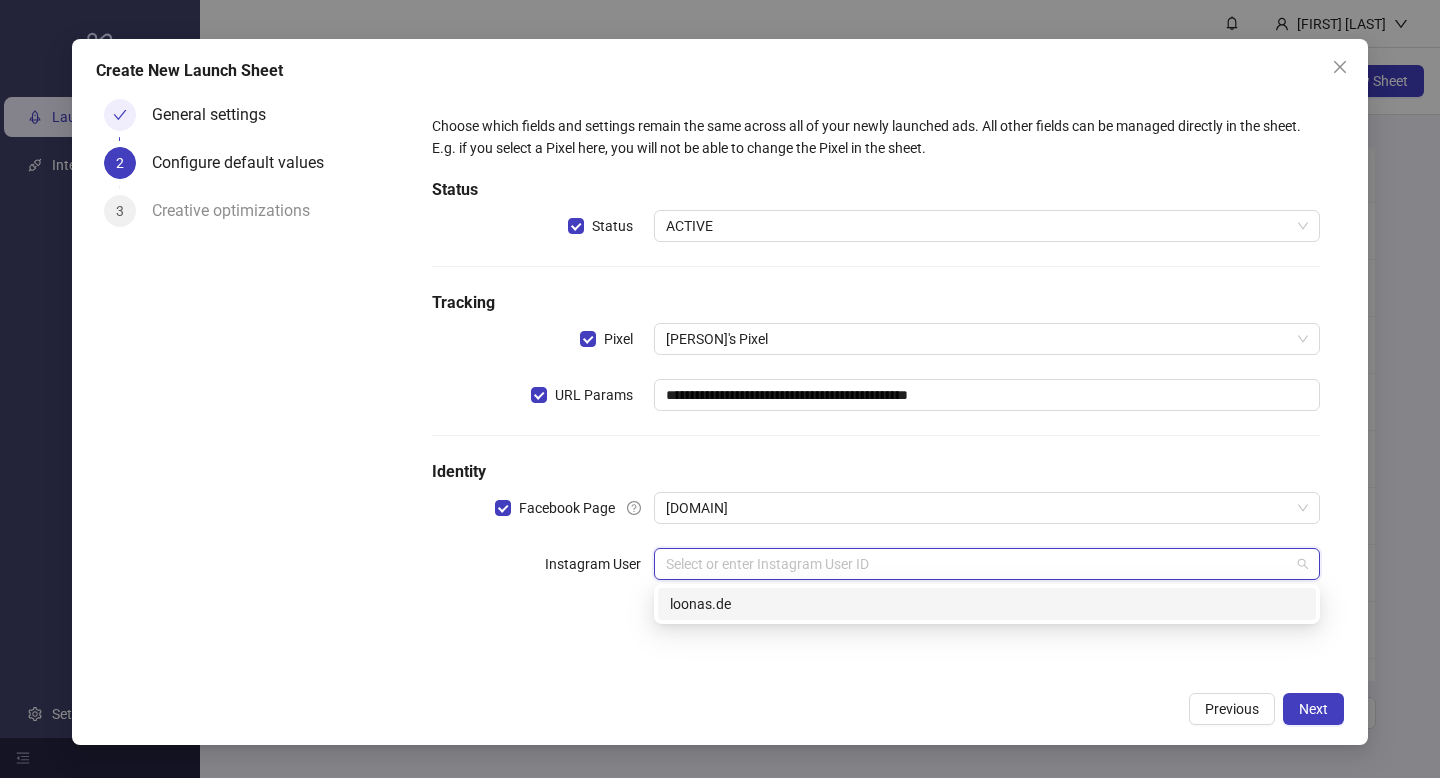 click on "loonas.de" at bounding box center [987, 604] 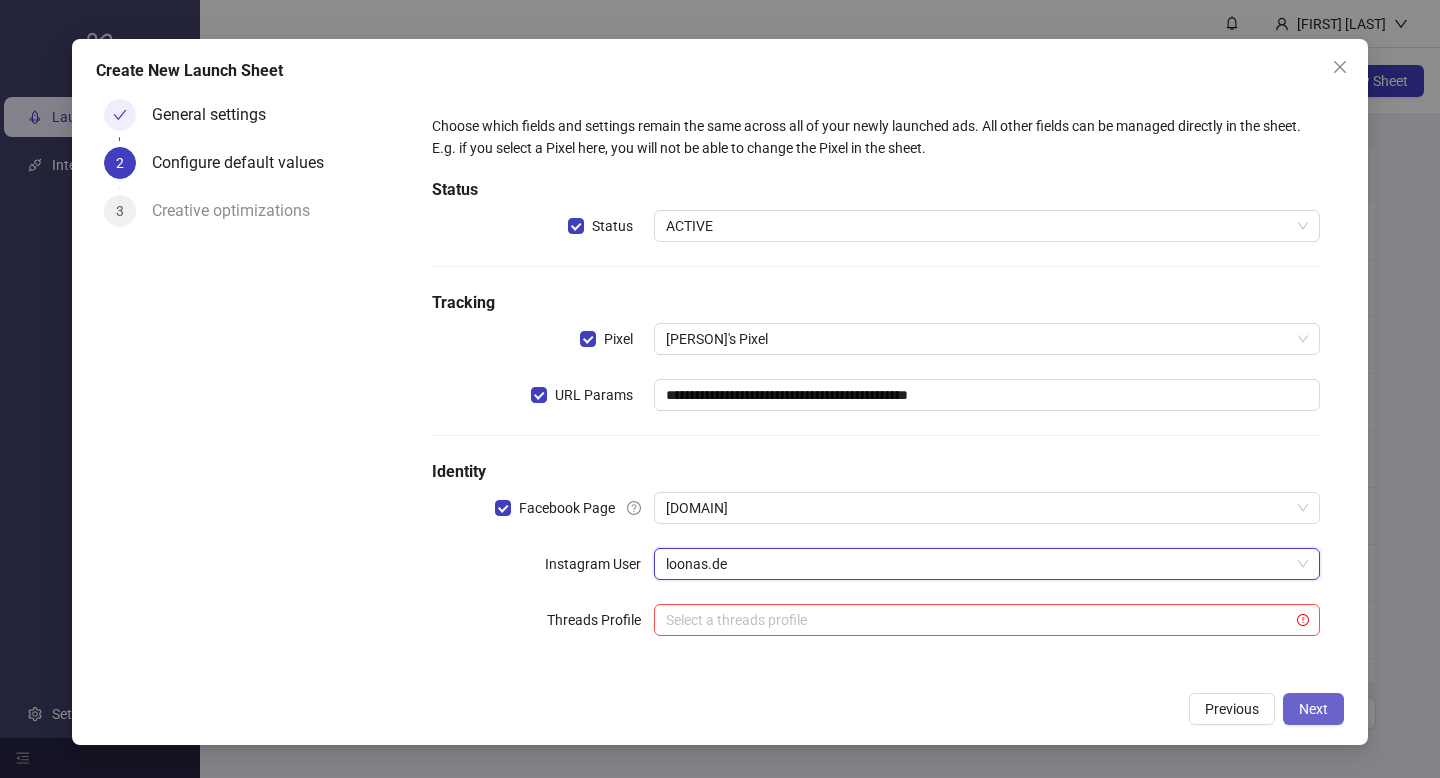 click on "Next" at bounding box center (1313, 709) 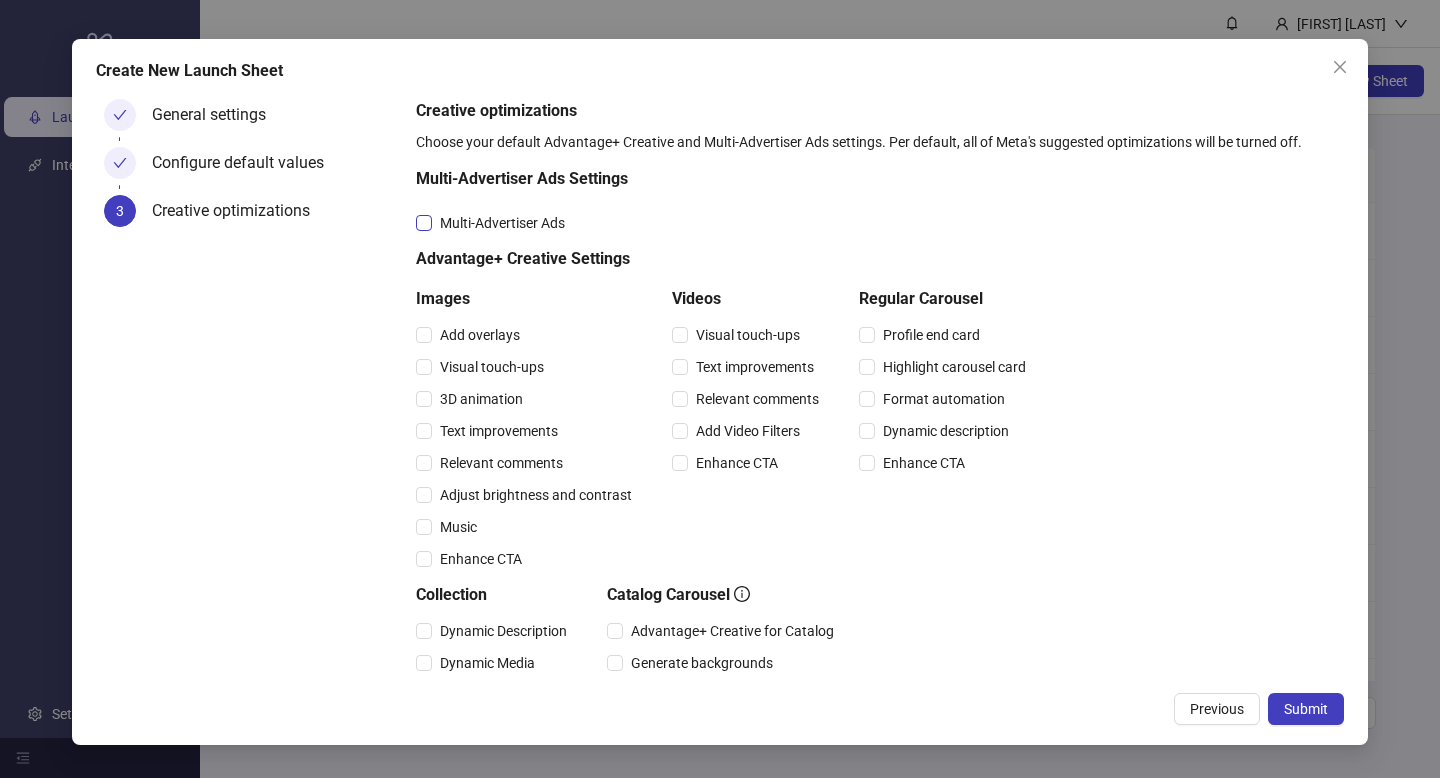 click on "Multi-Advertiser Ads" at bounding box center (502, 223) 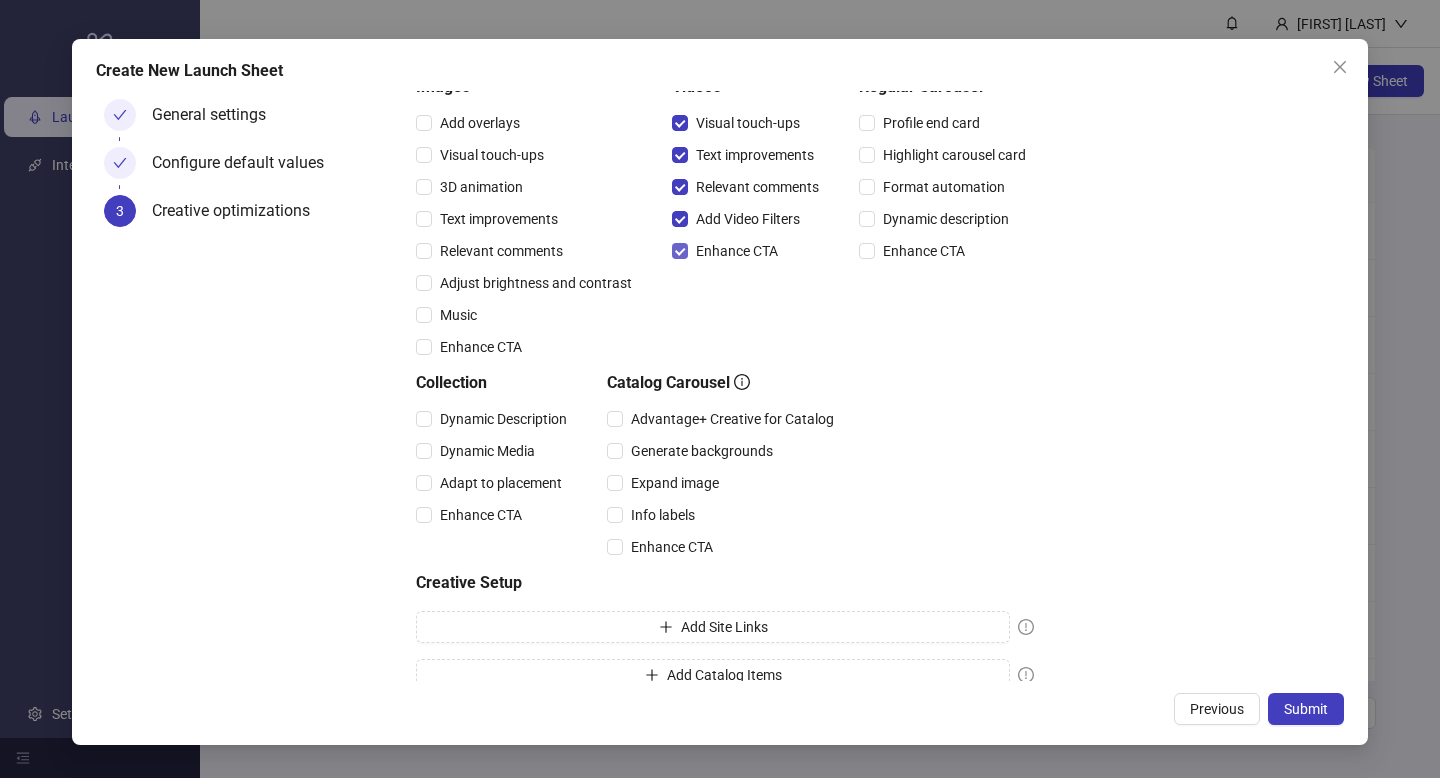 scroll, scrollTop: 213, scrollLeft: 0, axis: vertical 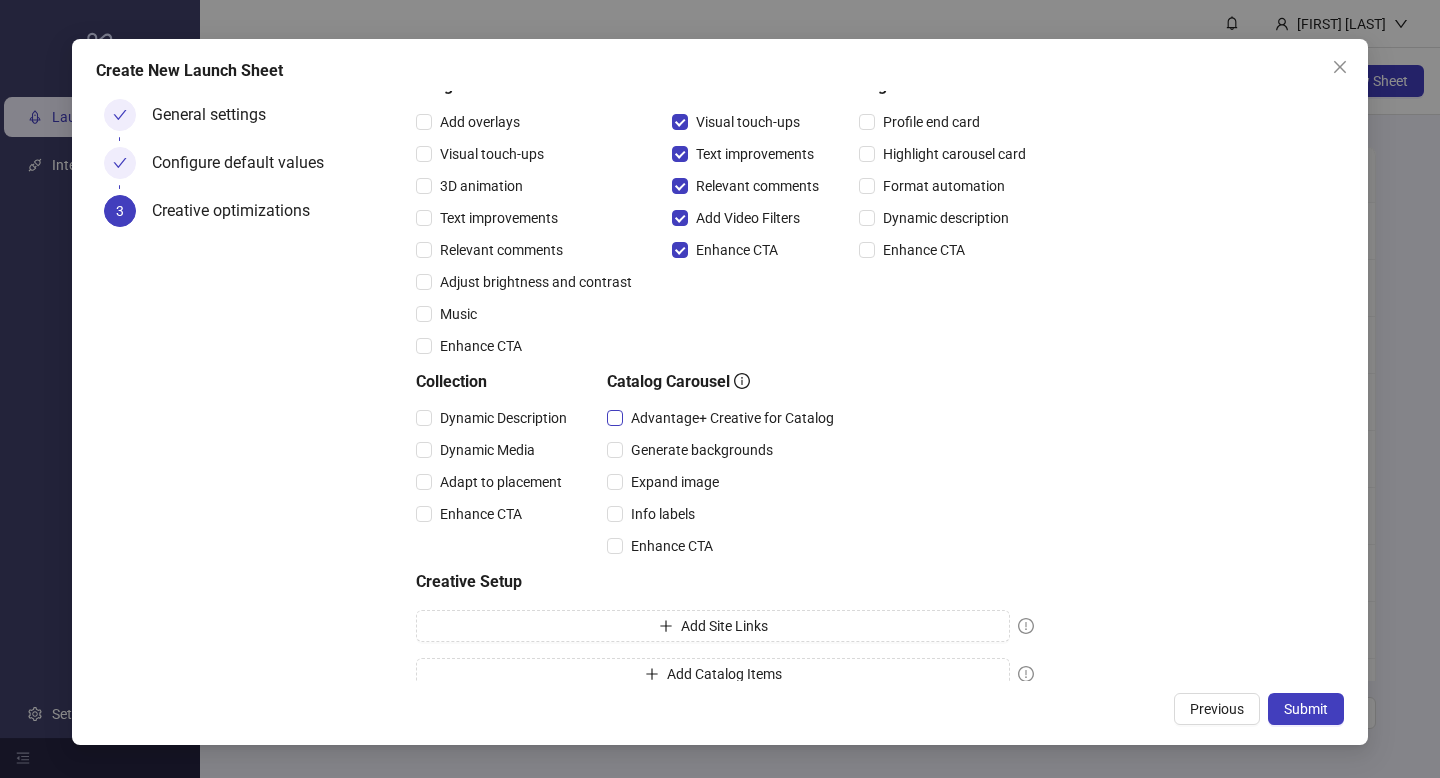 click on "Advantage+ Creative for Catalog" at bounding box center (732, 418) 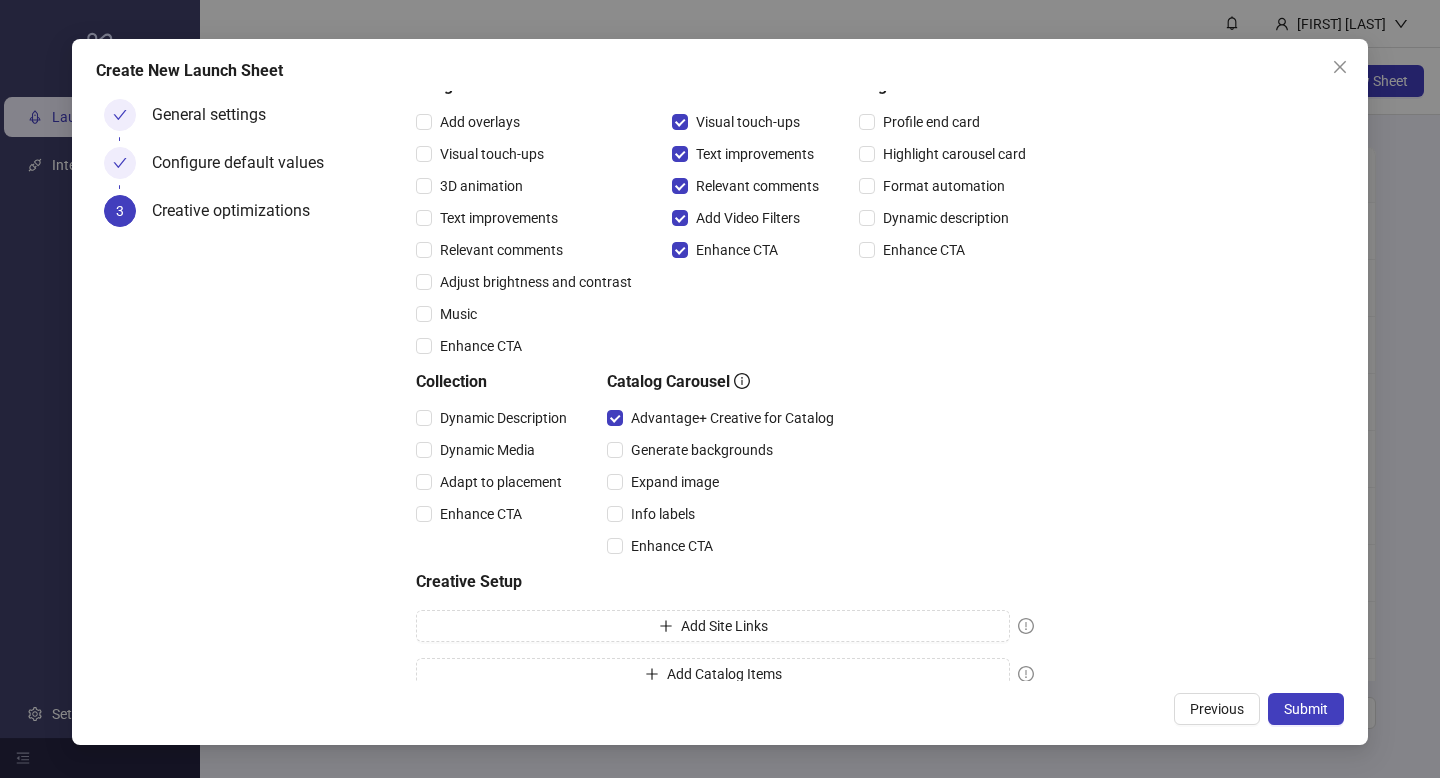 click on "Generate backgrounds" at bounding box center (724, 450) 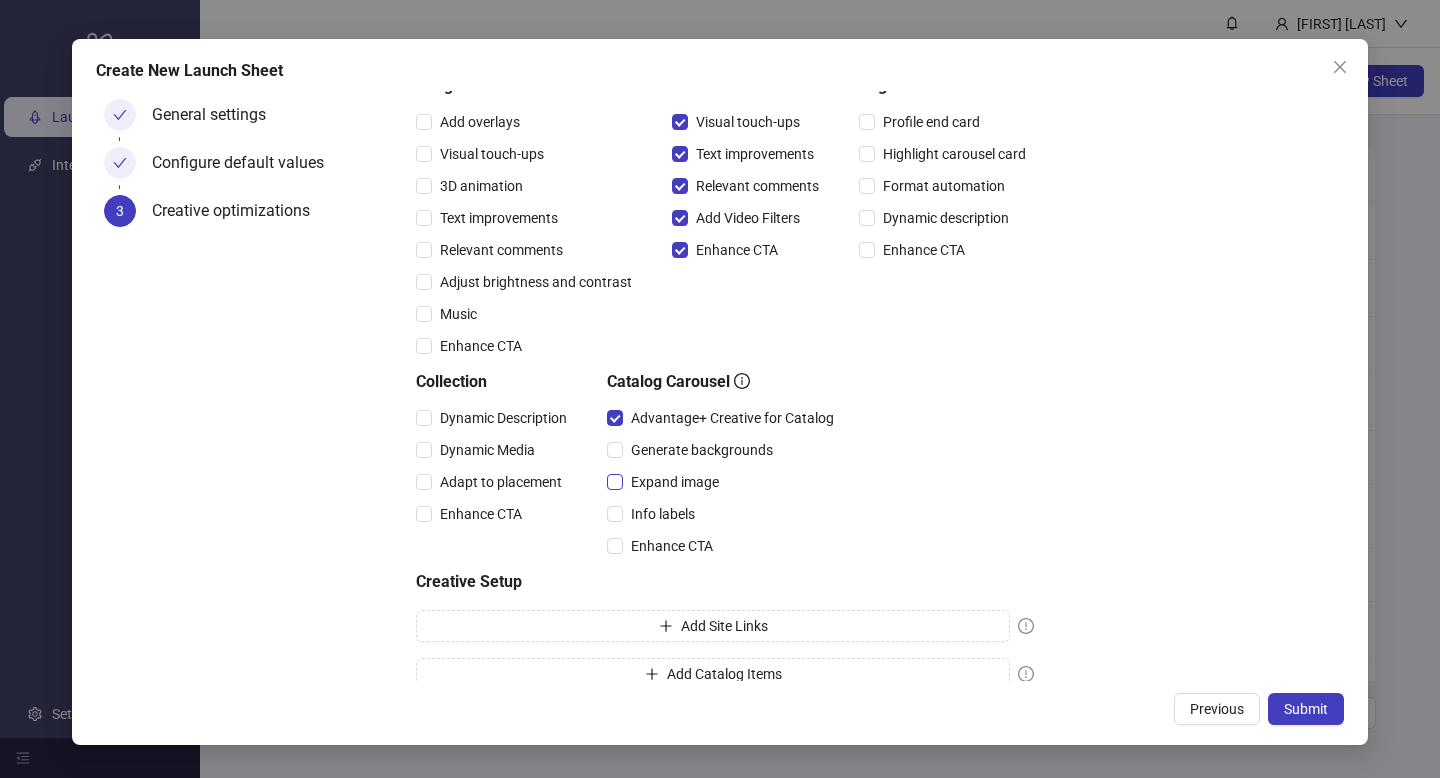click on "Expand image" at bounding box center [675, 482] 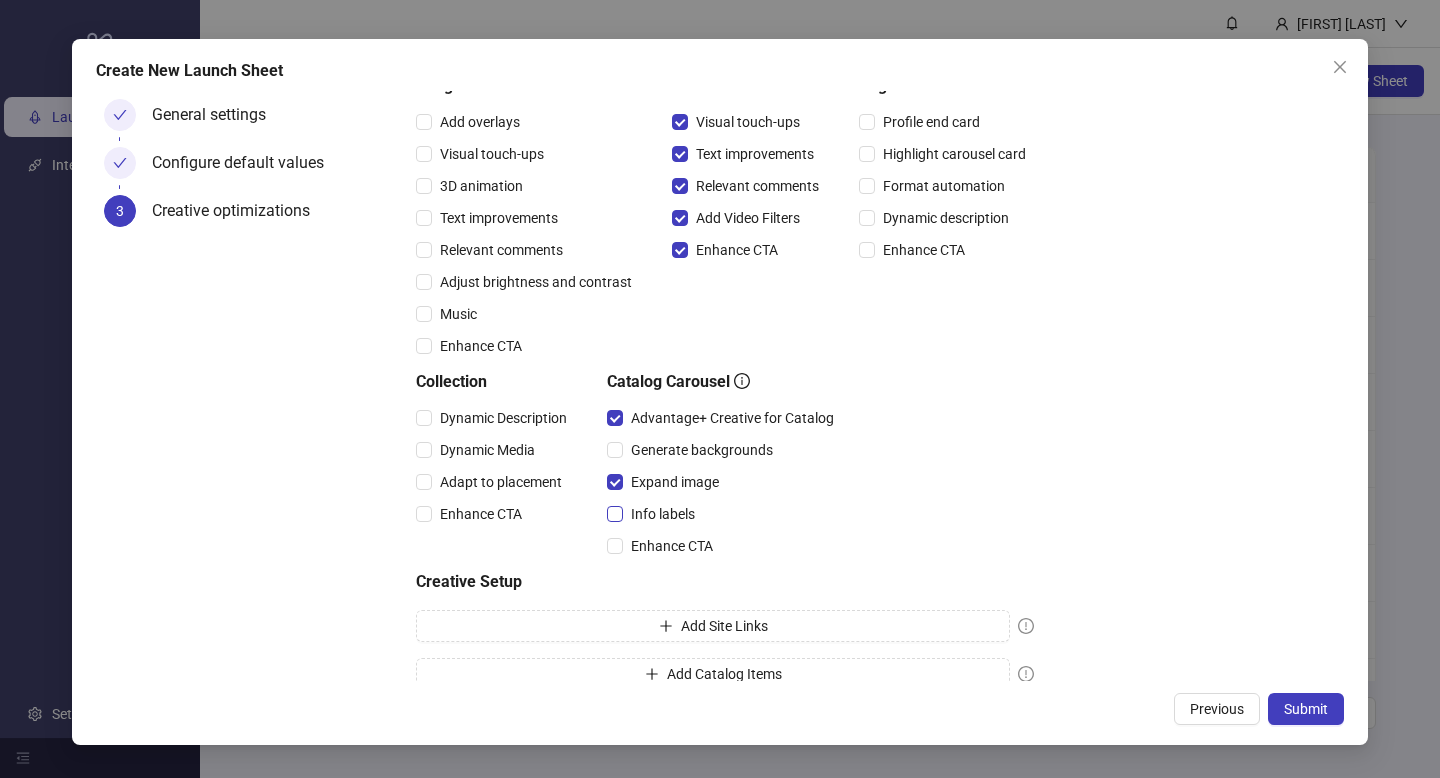 click on "Info labels" at bounding box center (663, 514) 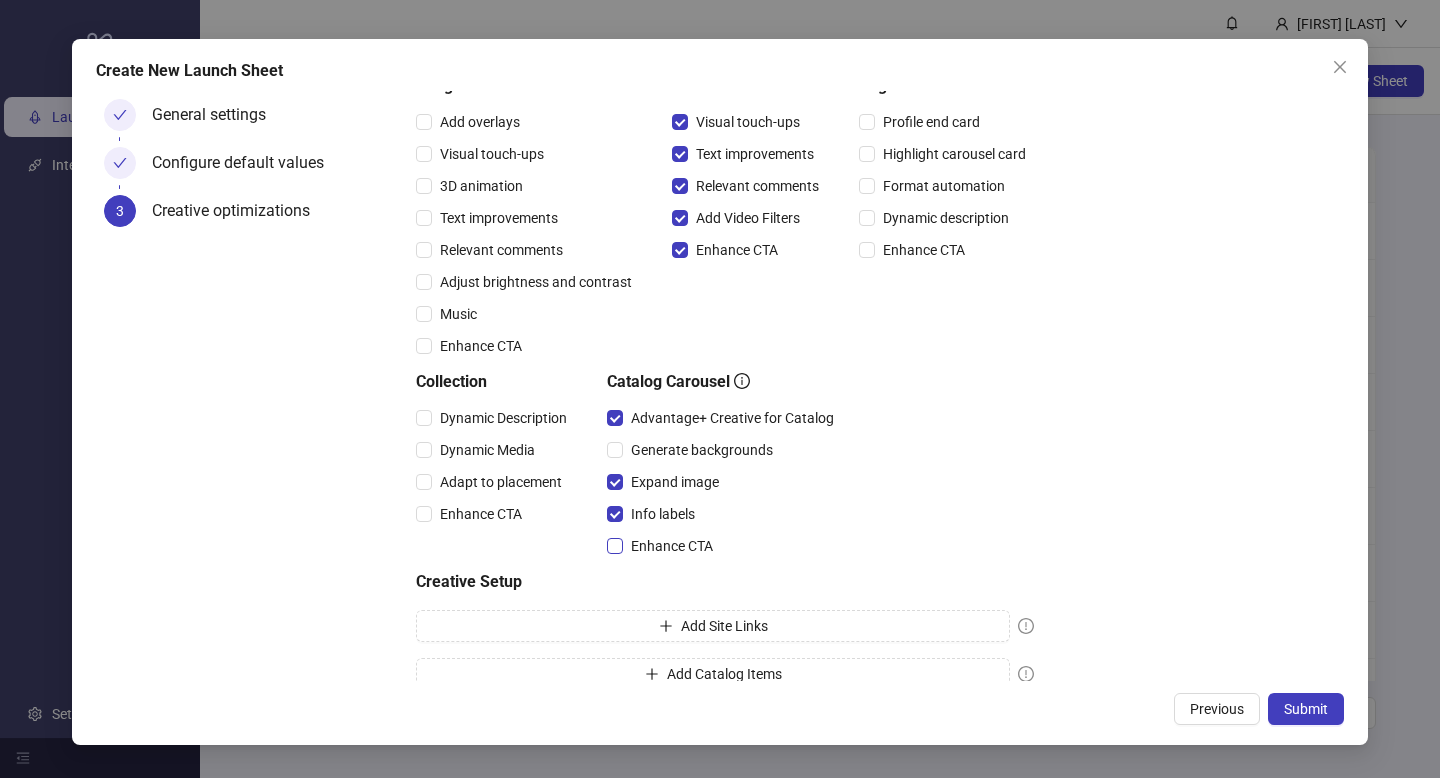 click on "Enhance CTA" at bounding box center (672, 546) 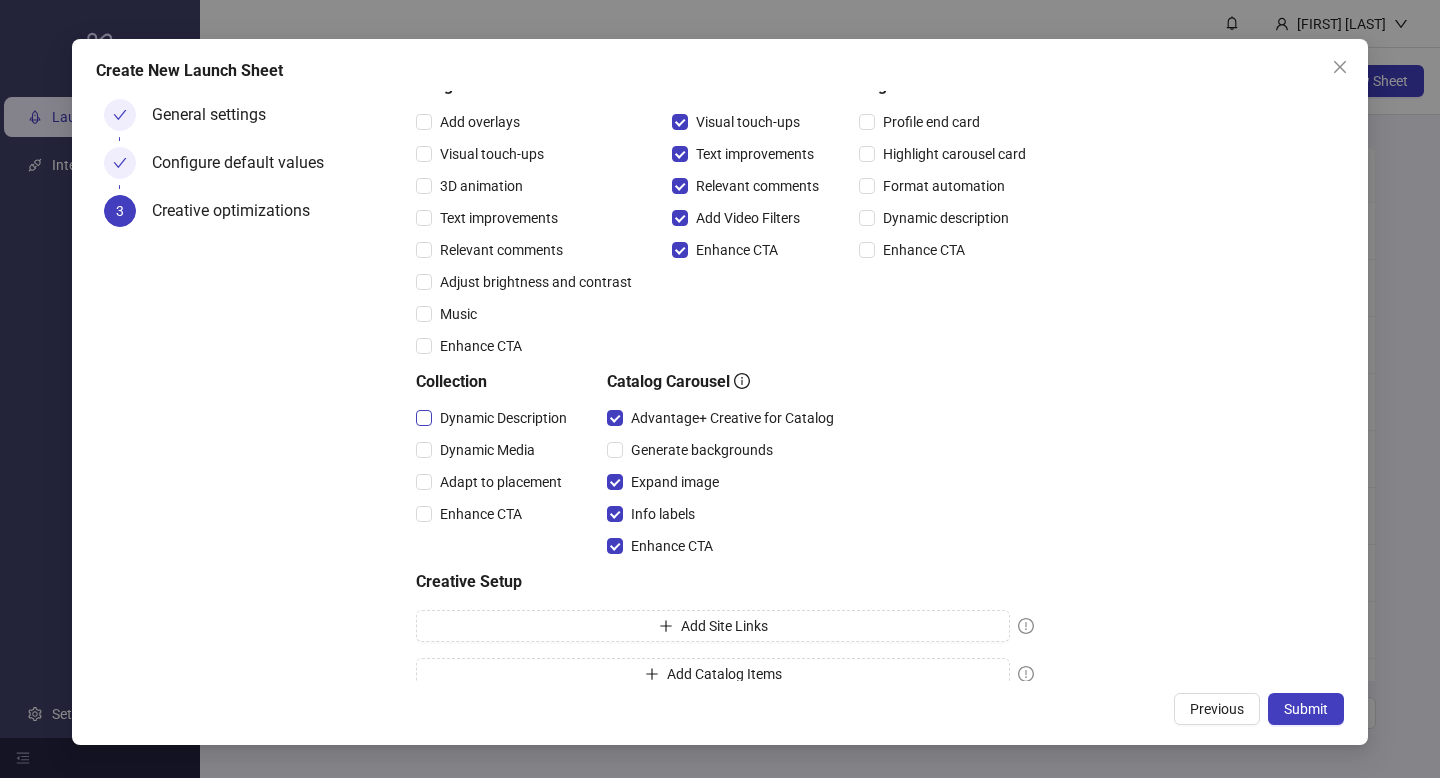 click on "Dynamic Description" at bounding box center (503, 418) 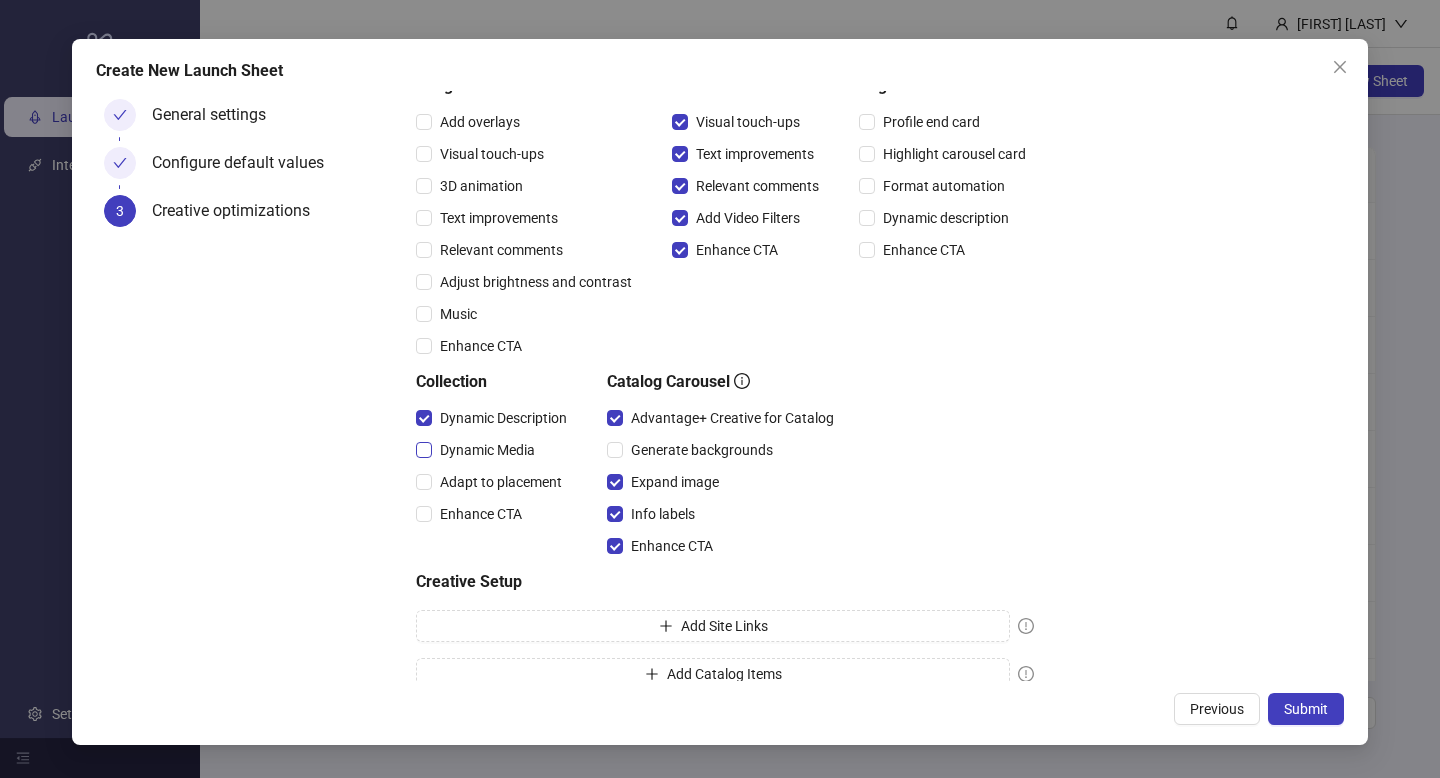 click on "Dynamic Media" at bounding box center (487, 450) 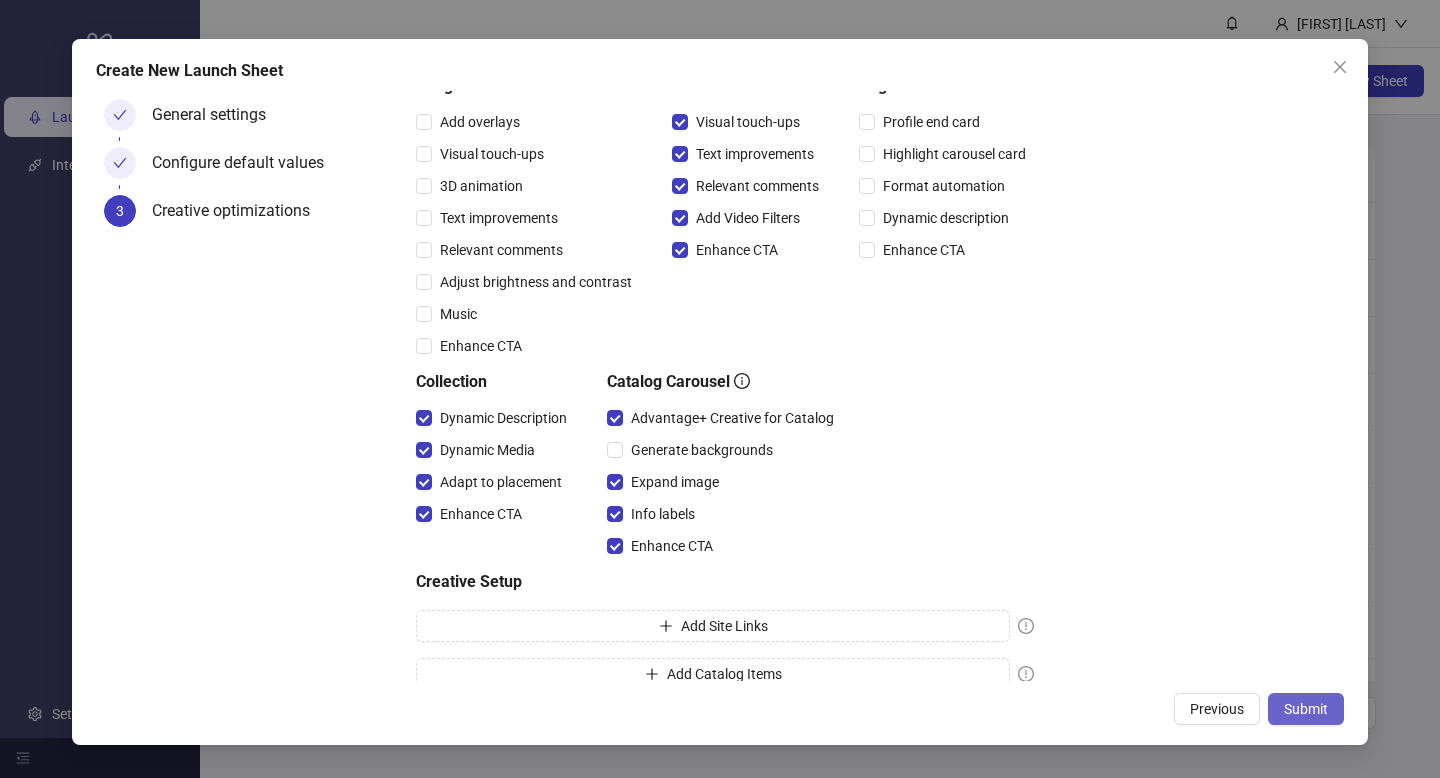 click on "Submit" at bounding box center (1306, 709) 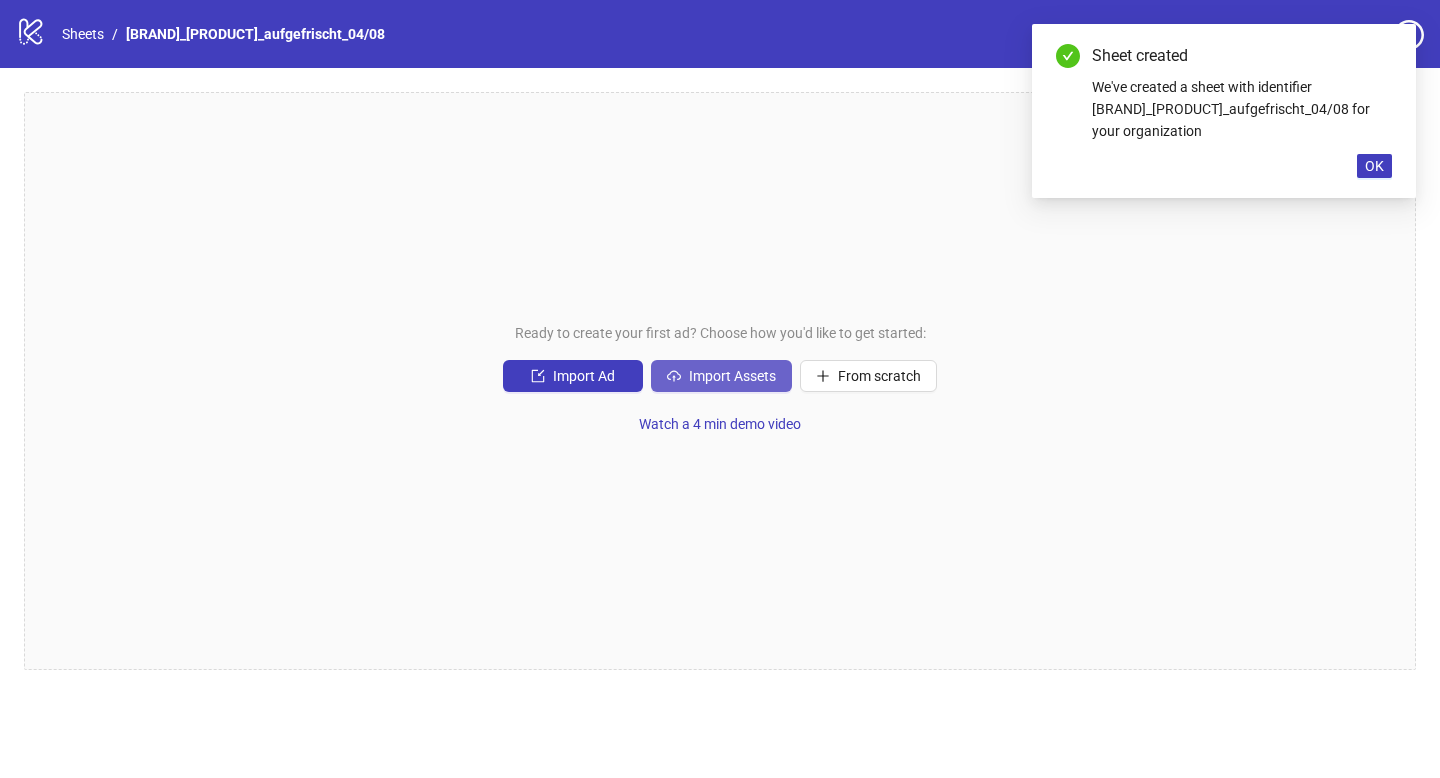 click on "Import Assets" at bounding box center (732, 376) 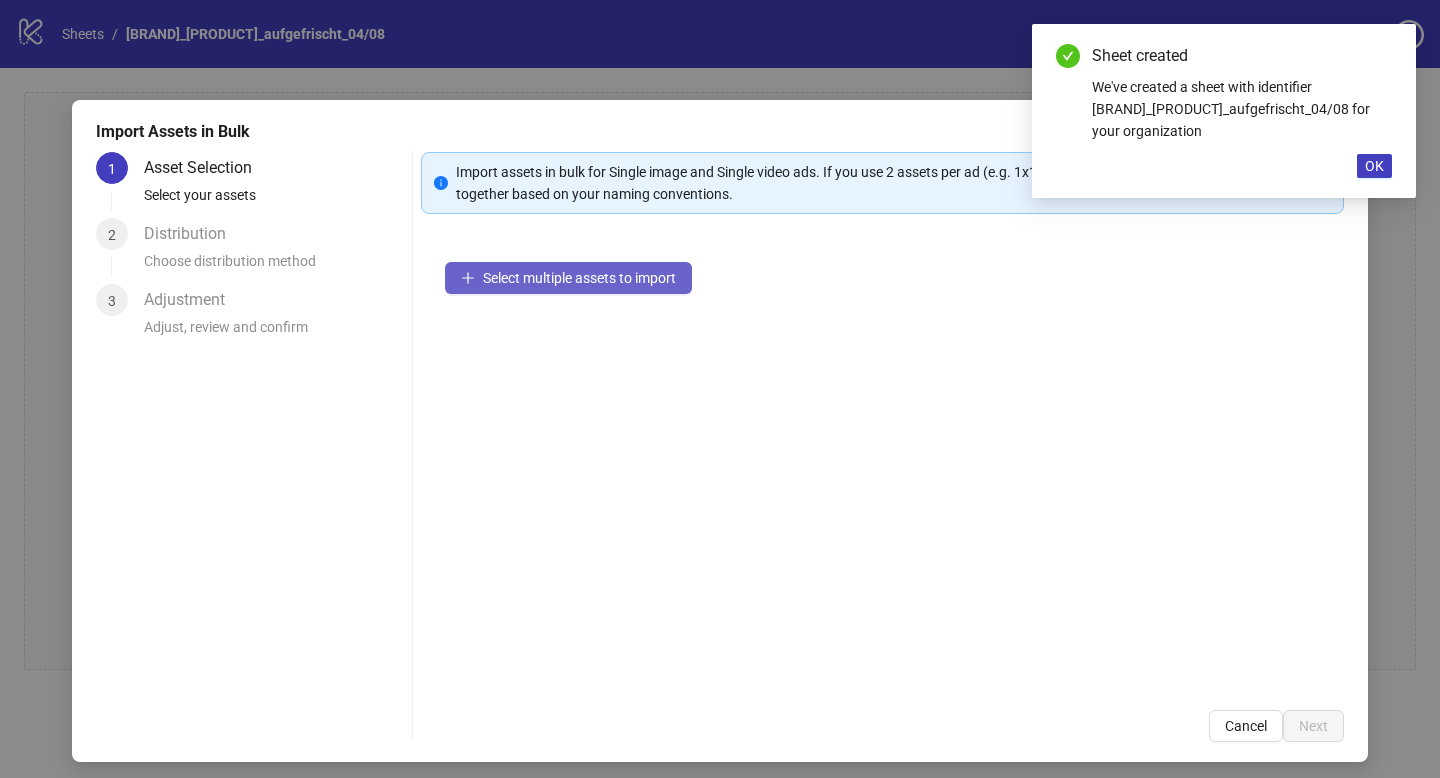 click on "Select multiple assets to import" at bounding box center (568, 278) 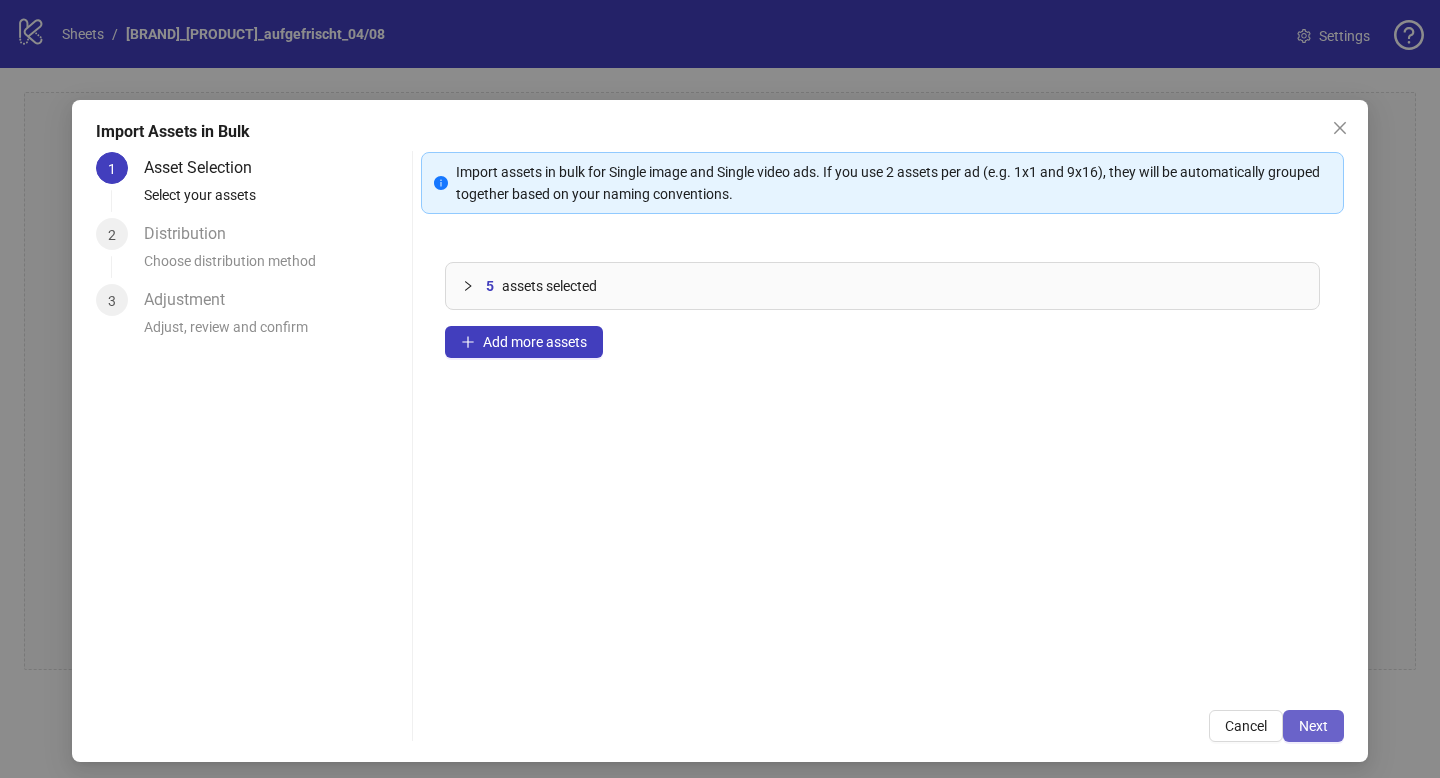 click on "Next" at bounding box center (1313, 726) 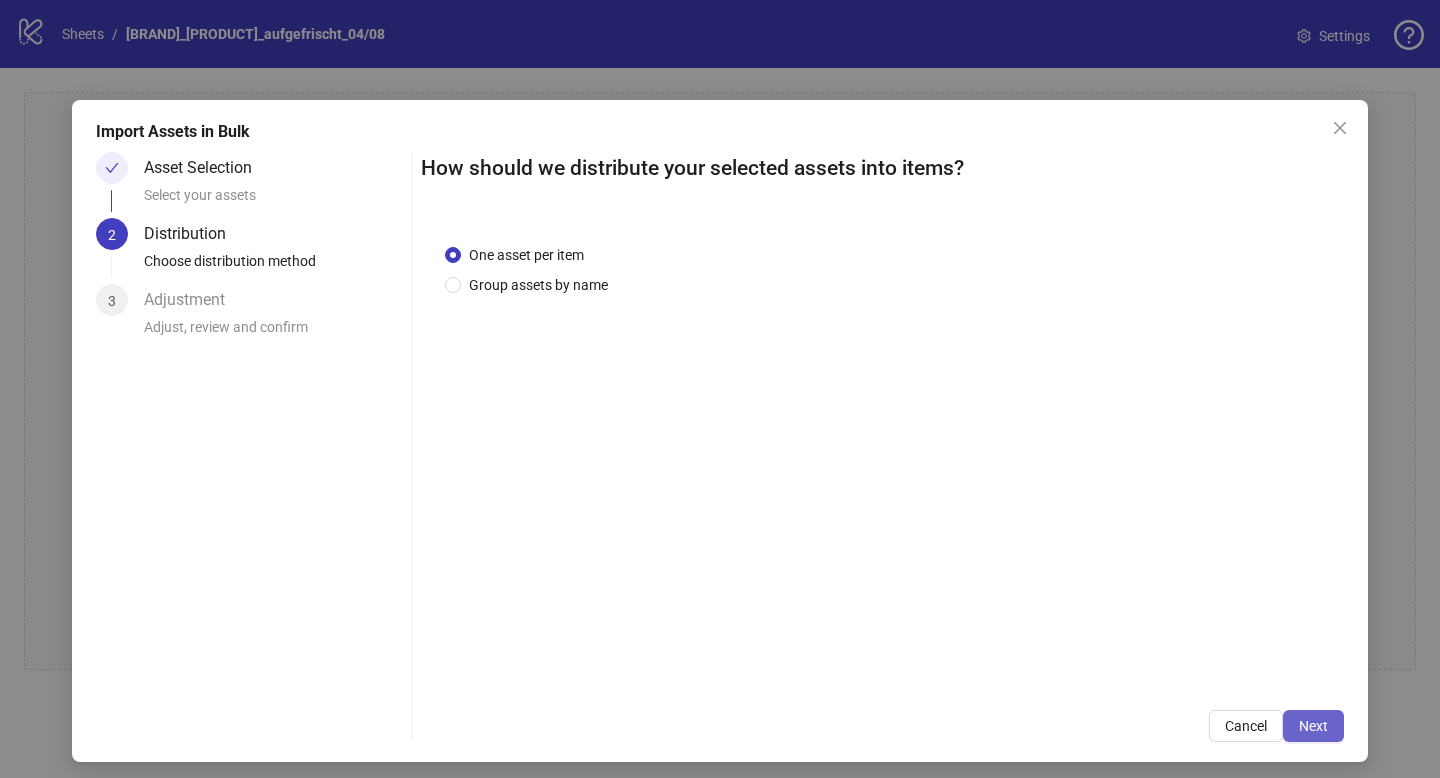 click on "Next" at bounding box center (1313, 726) 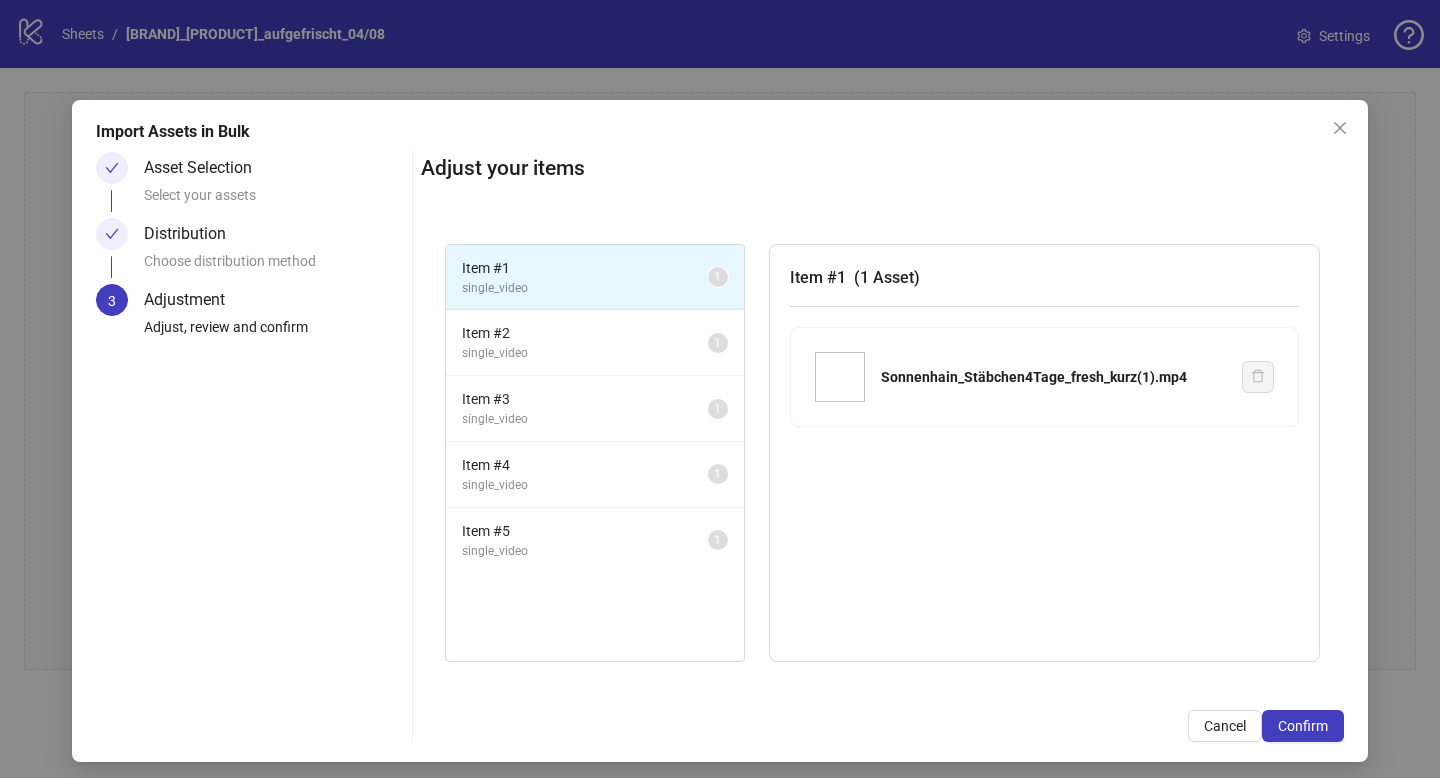 click on "Confirm" at bounding box center [1303, 726] 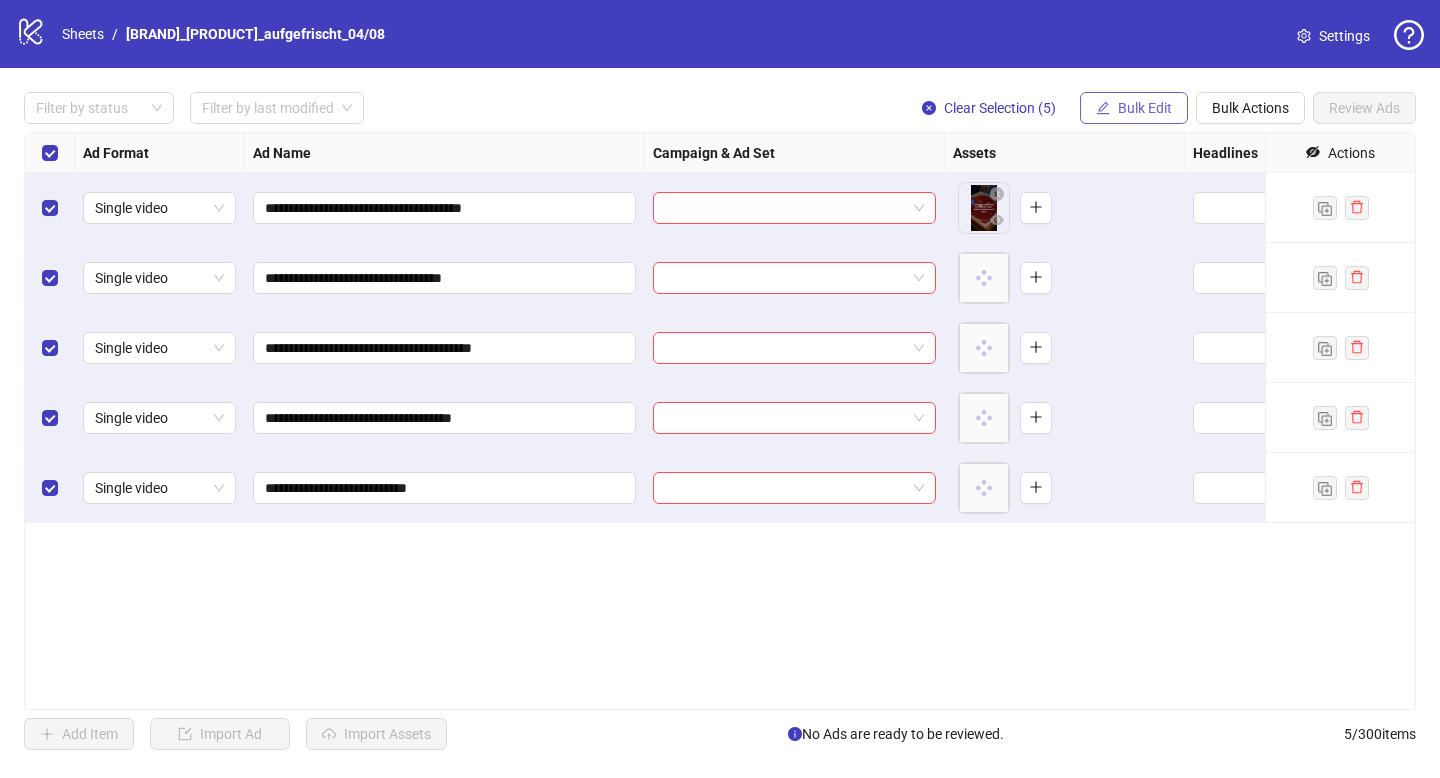 click on "Bulk Edit" at bounding box center (1145, 108) 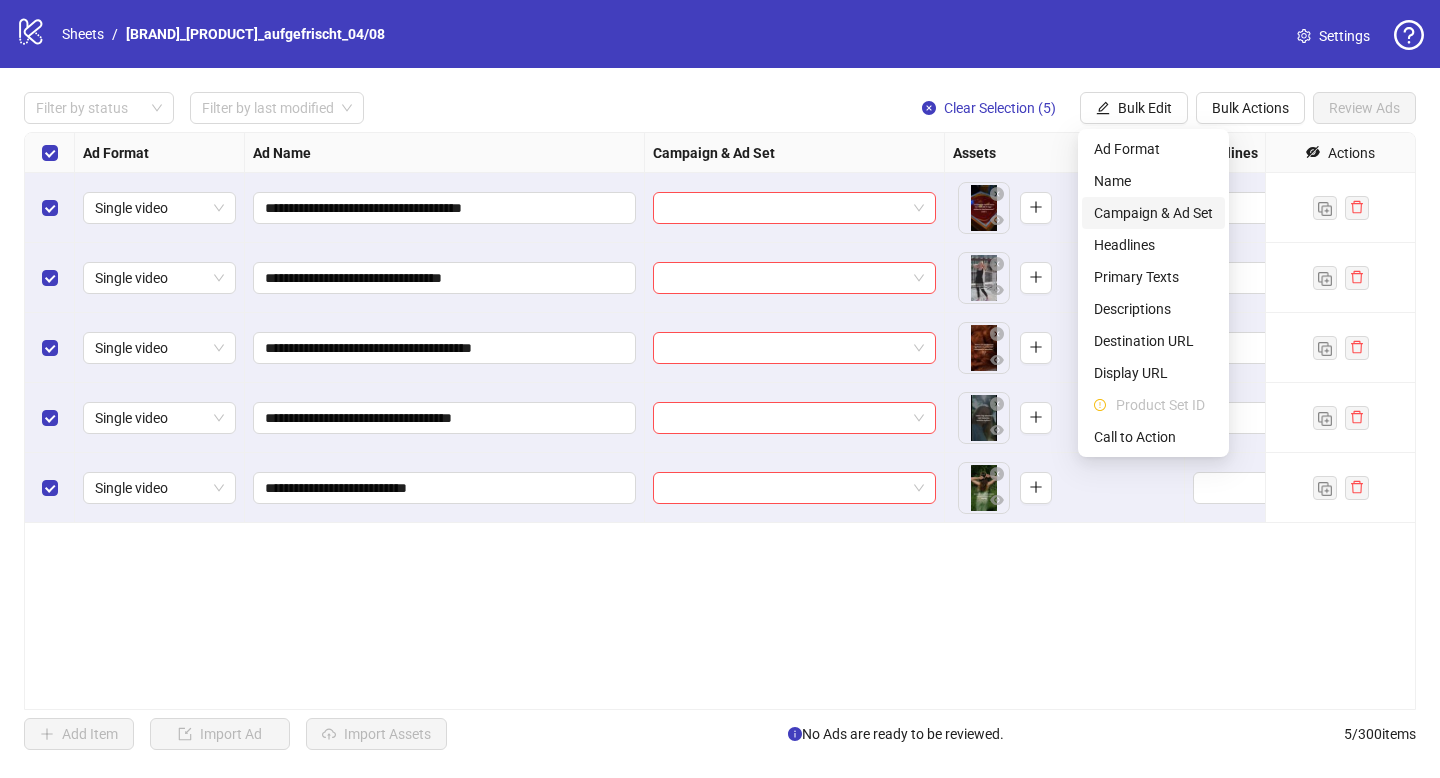 click on "Campaign & Ad Set" at bounding box center (1153, 213) 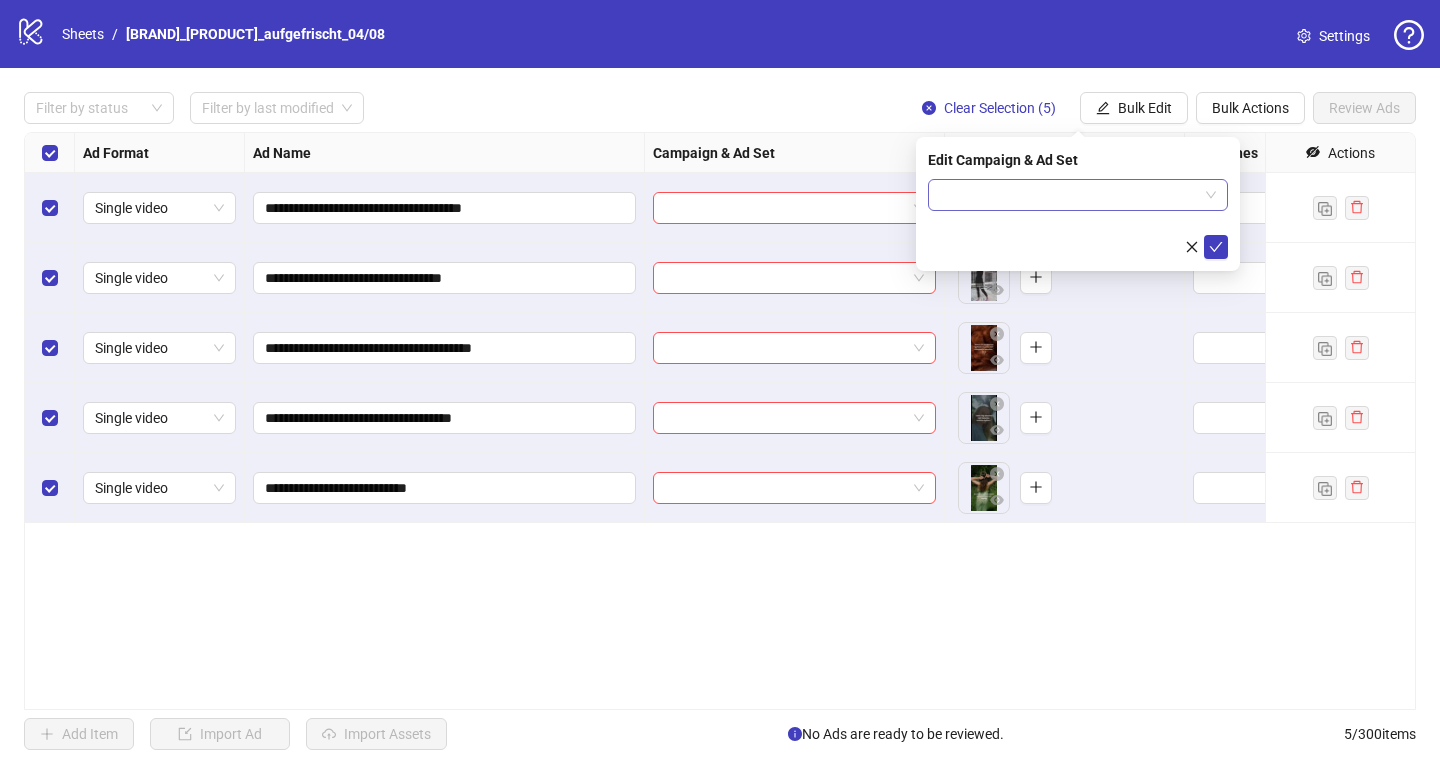 click at bounding box center [1069, 195] 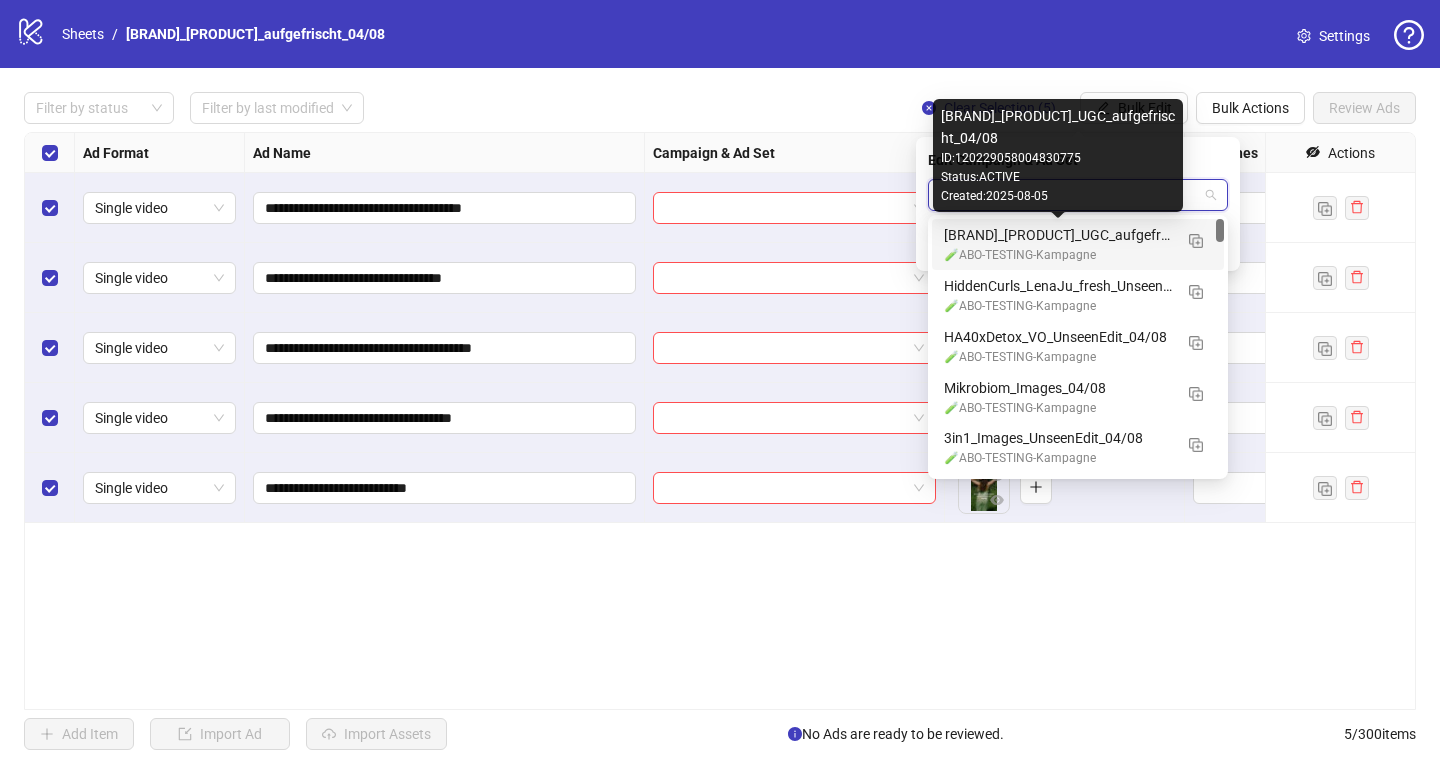 click on "[BRAND]_[PRODUCT]_UGC_aufgefrischt_04/08" at bounding box center [1058, 235] 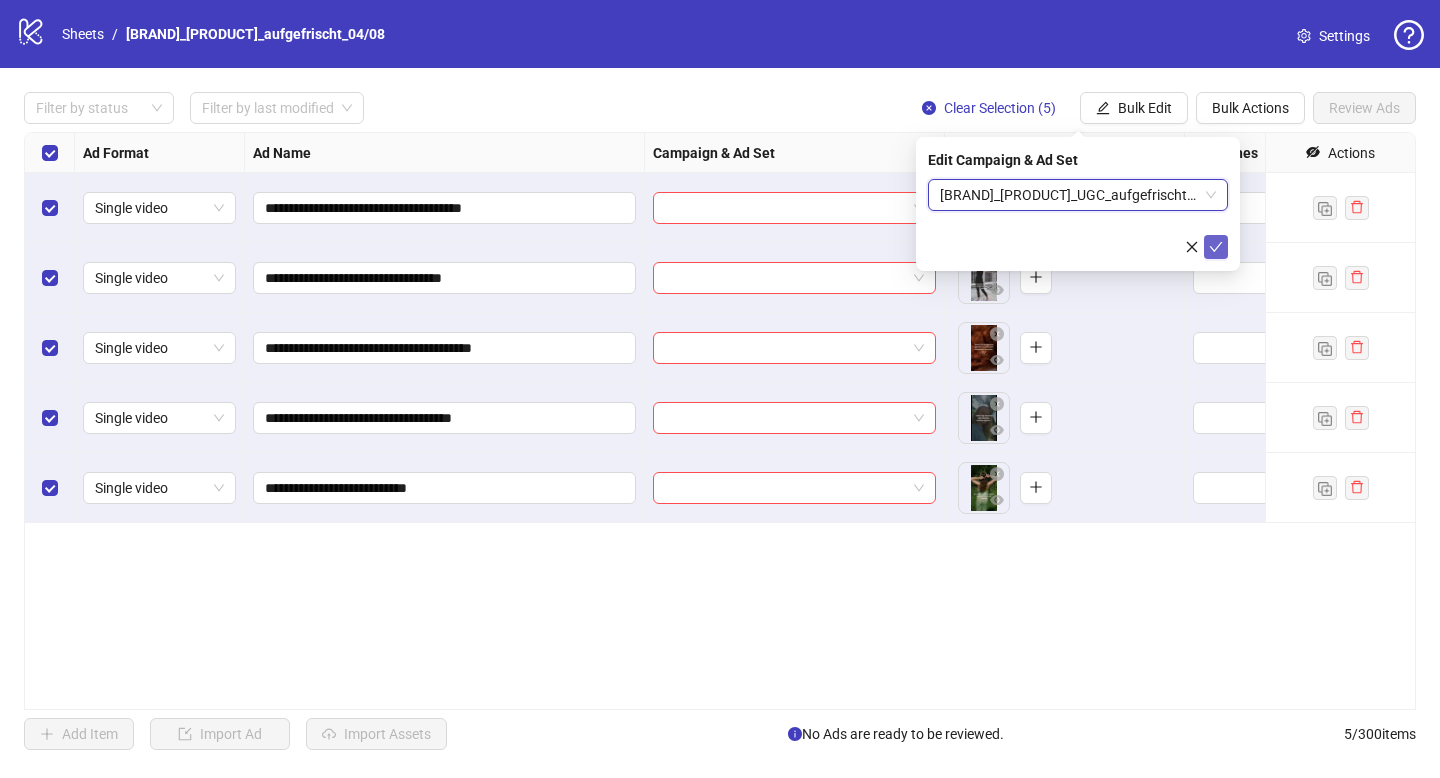 click 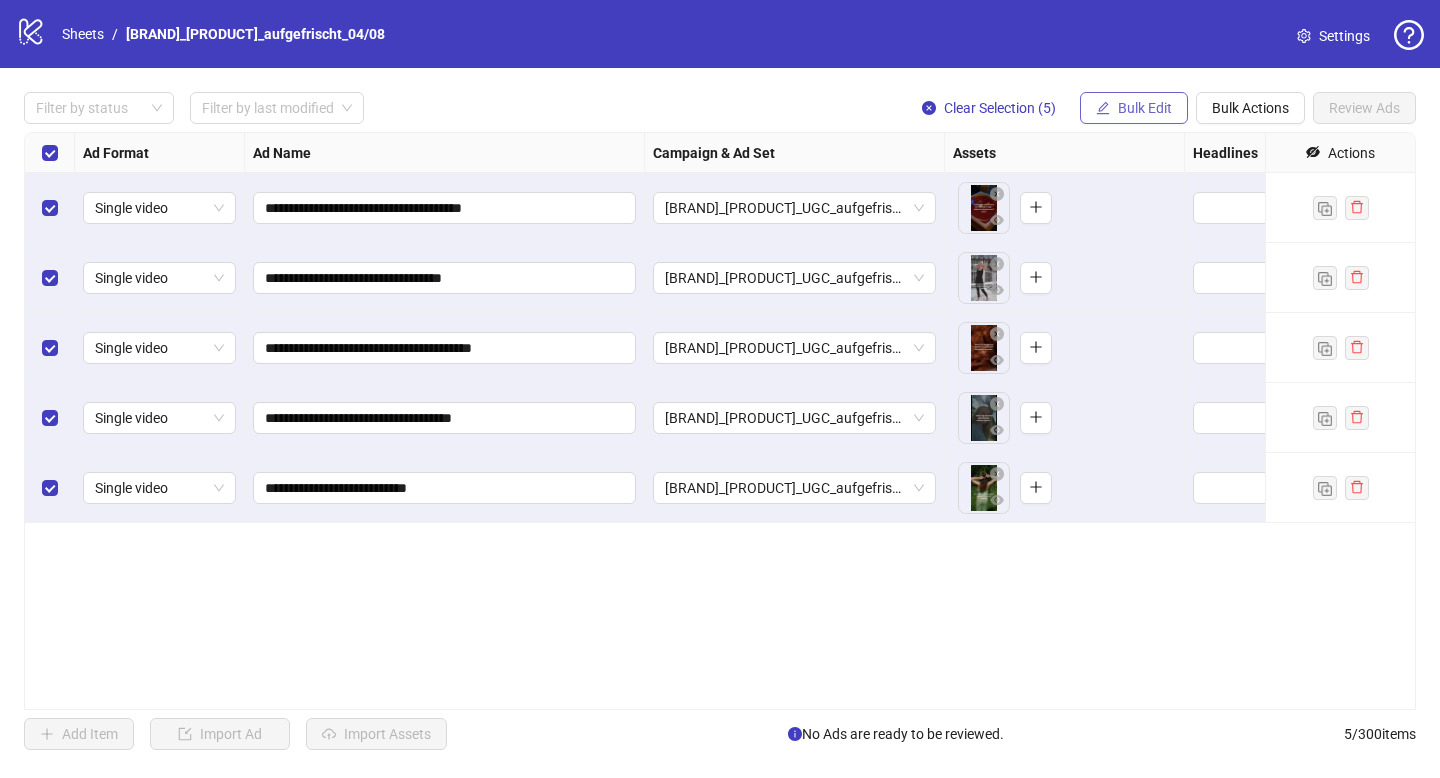 click on "Bulk Edit" at bounding box center (1134, 108) 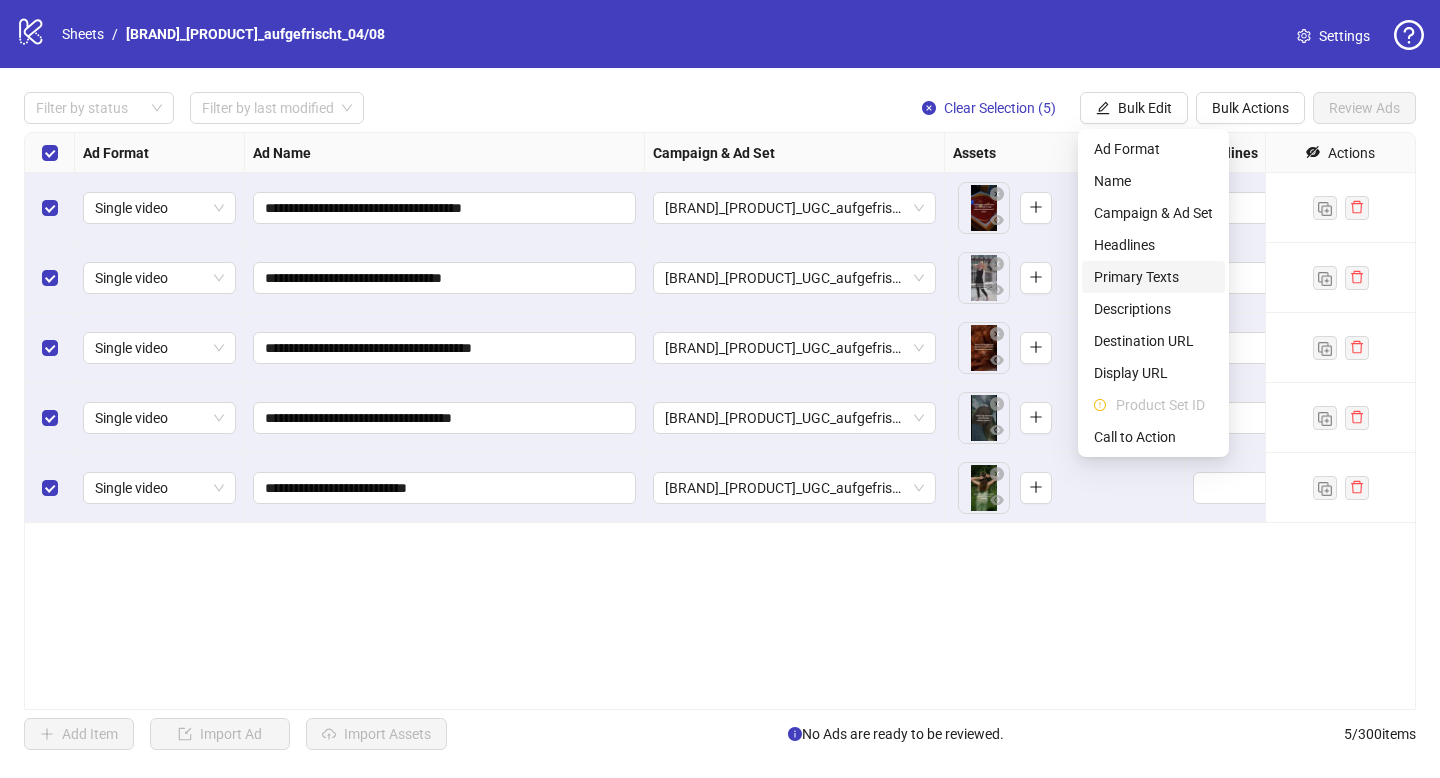 click on "Primary Texts" at bounding box center (1153, 277) 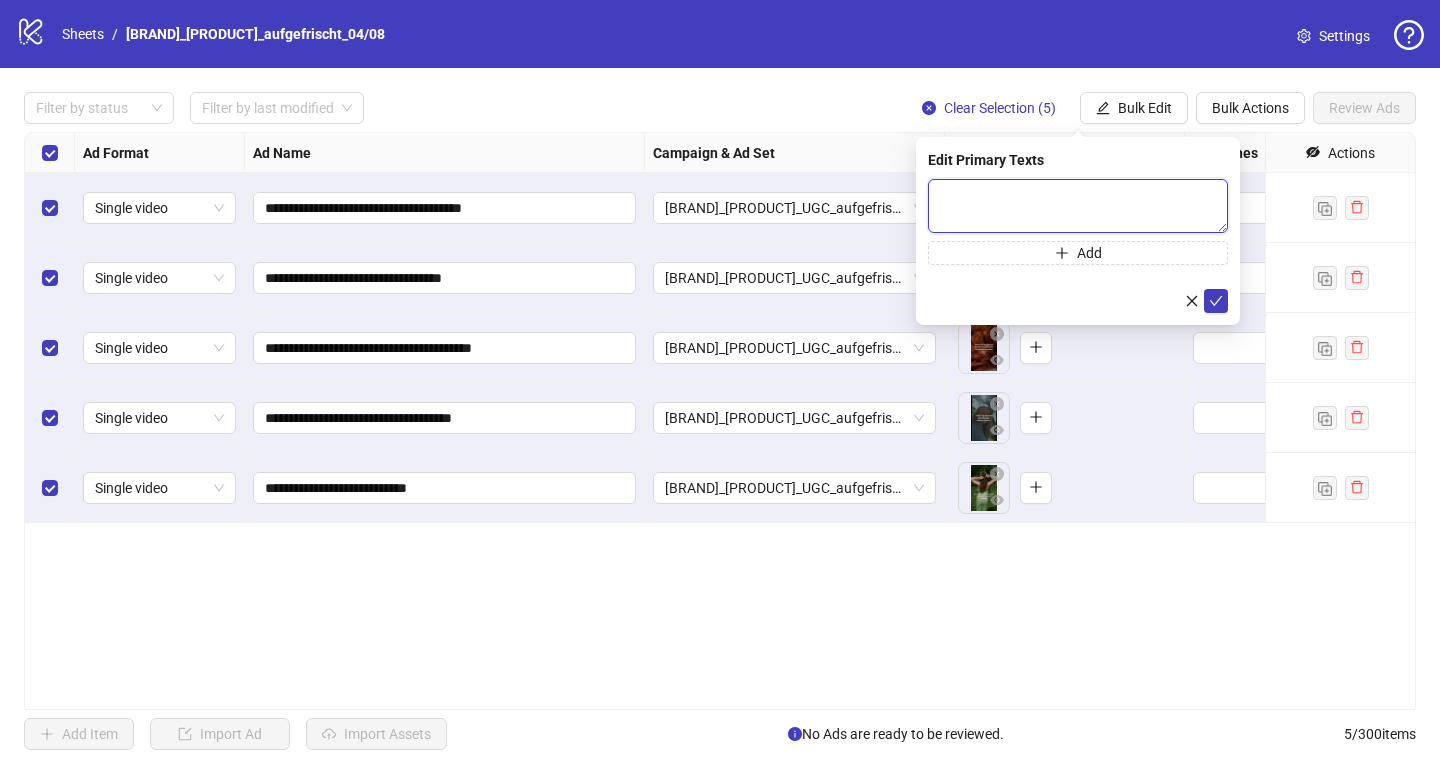 click at bounding box center [1078, 206] 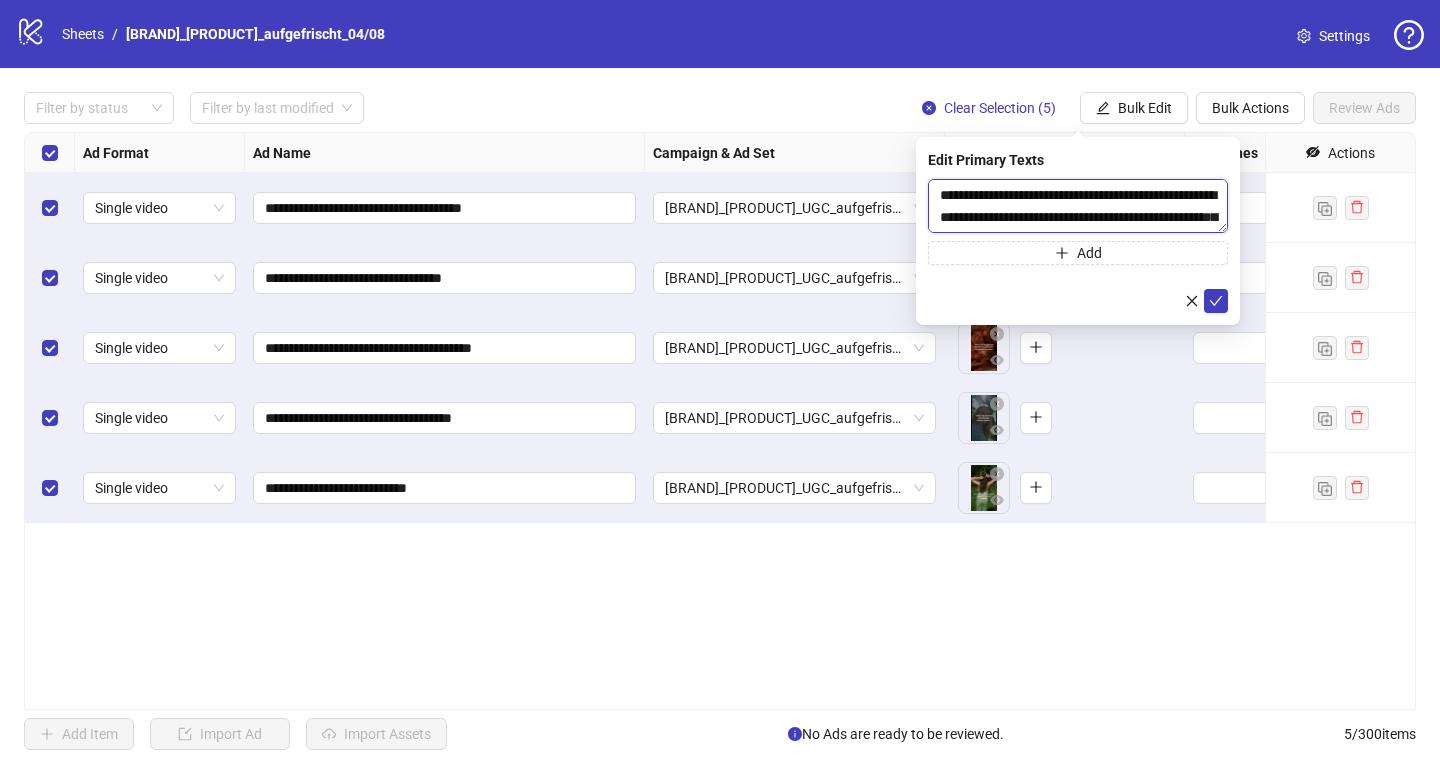 scroll, scrollTop: 543, scrollLeft: 0, axis: vertical 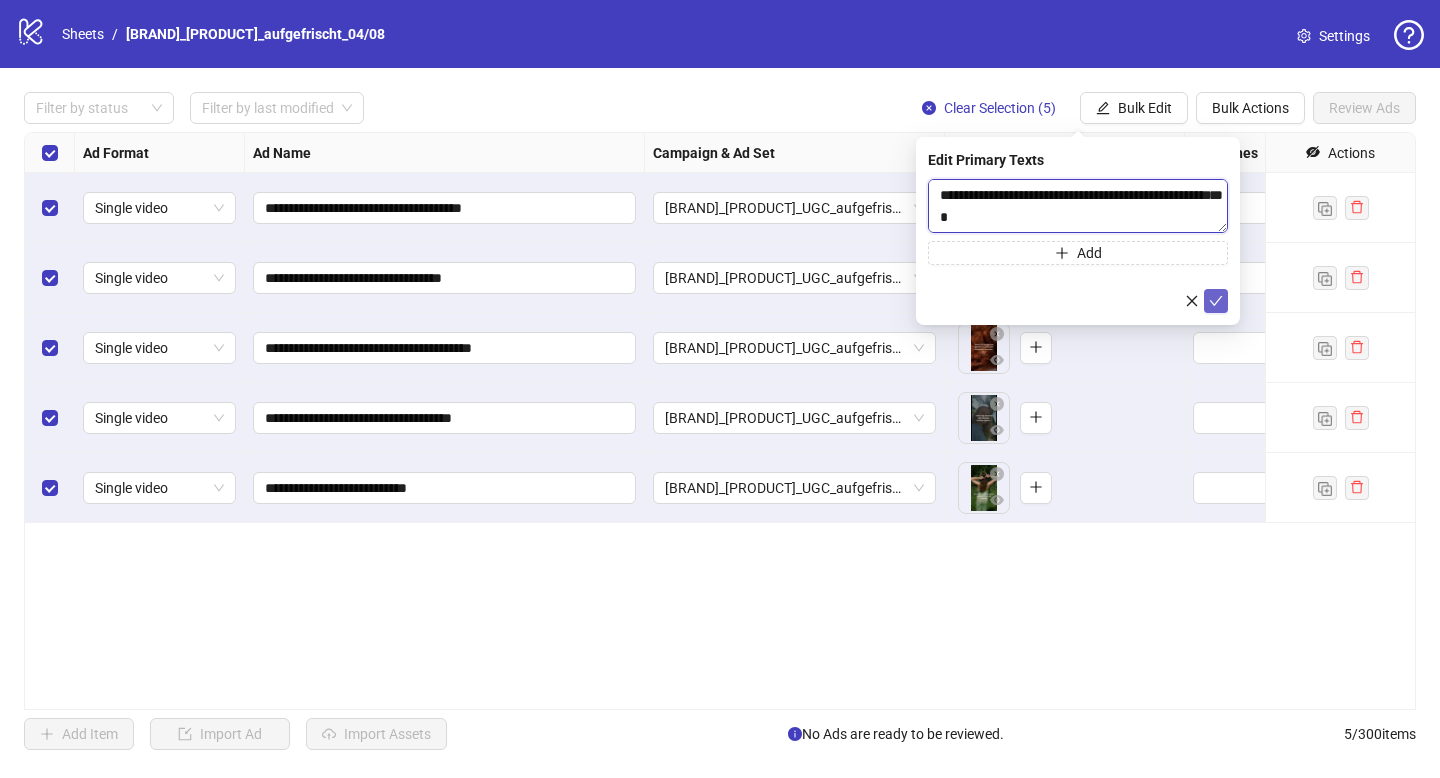 type on "**********" 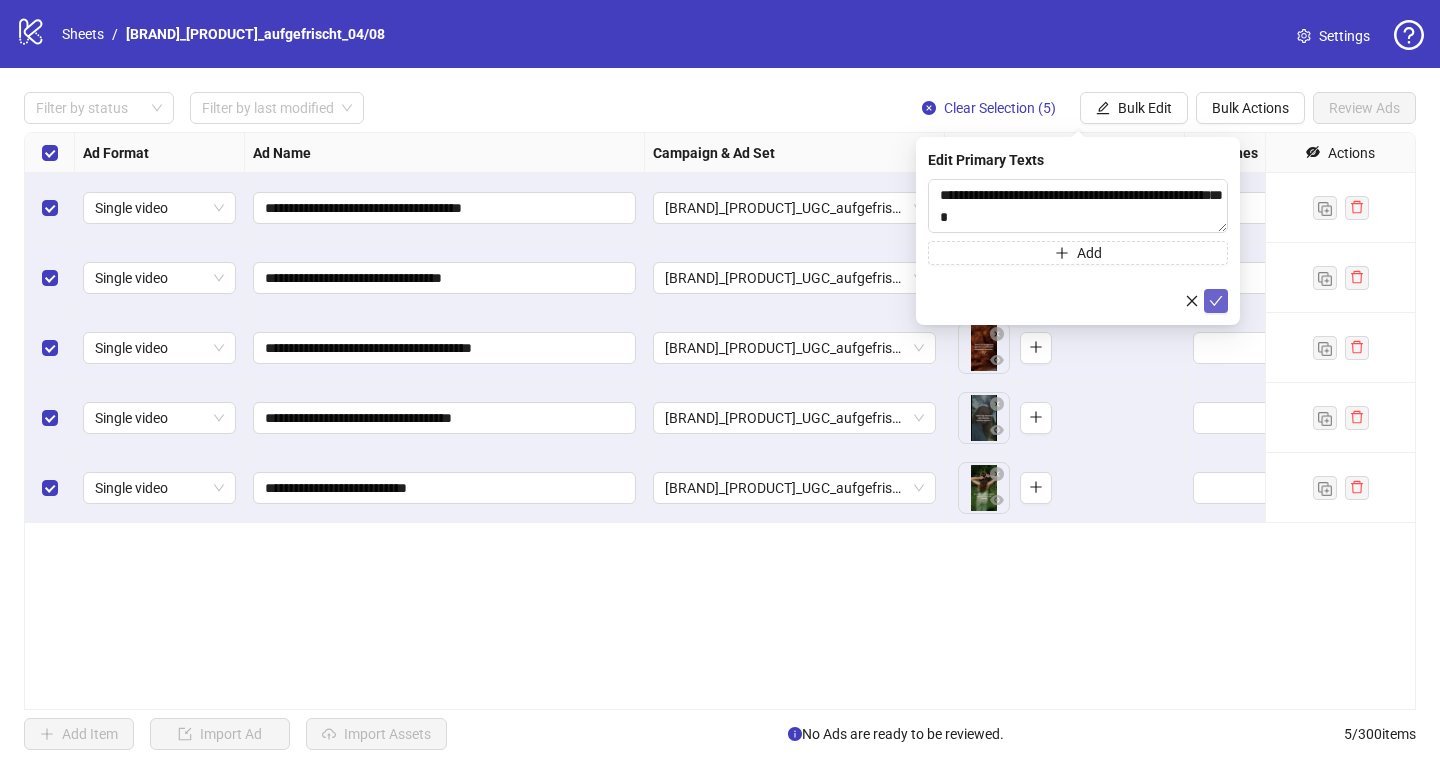 click 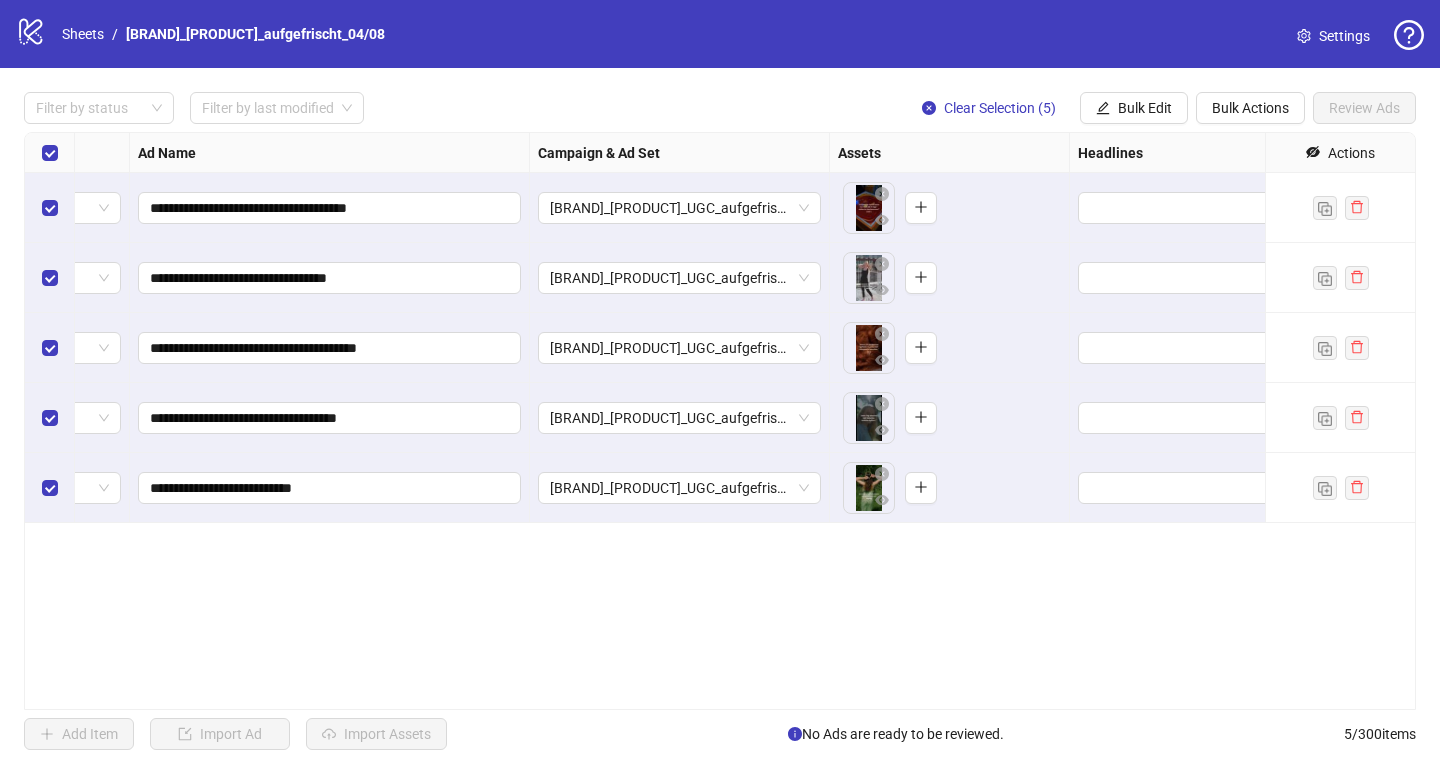 scroll, scrollTop: 0, scrollLeft: 49, axis: horizontal 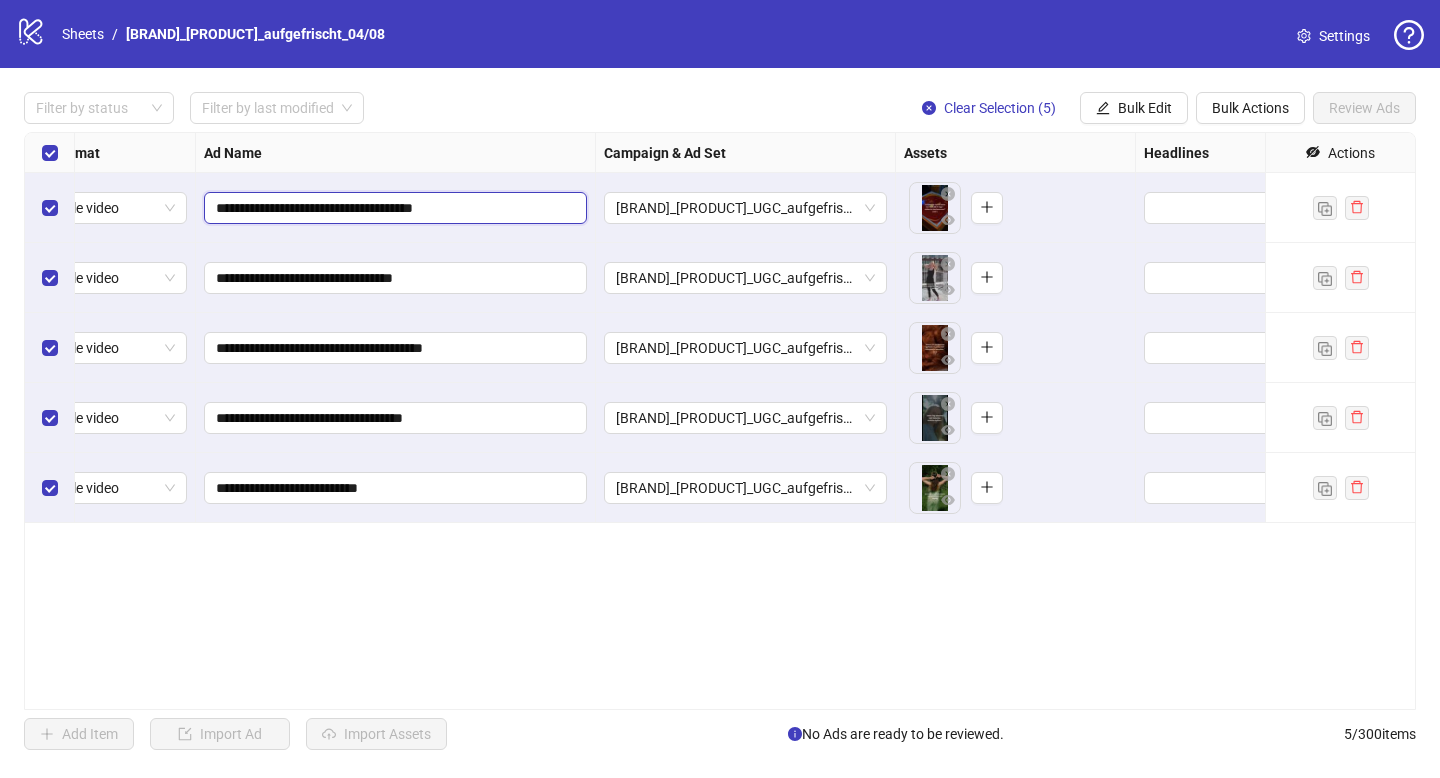 click on "**********" at bounding box center (393, 208) 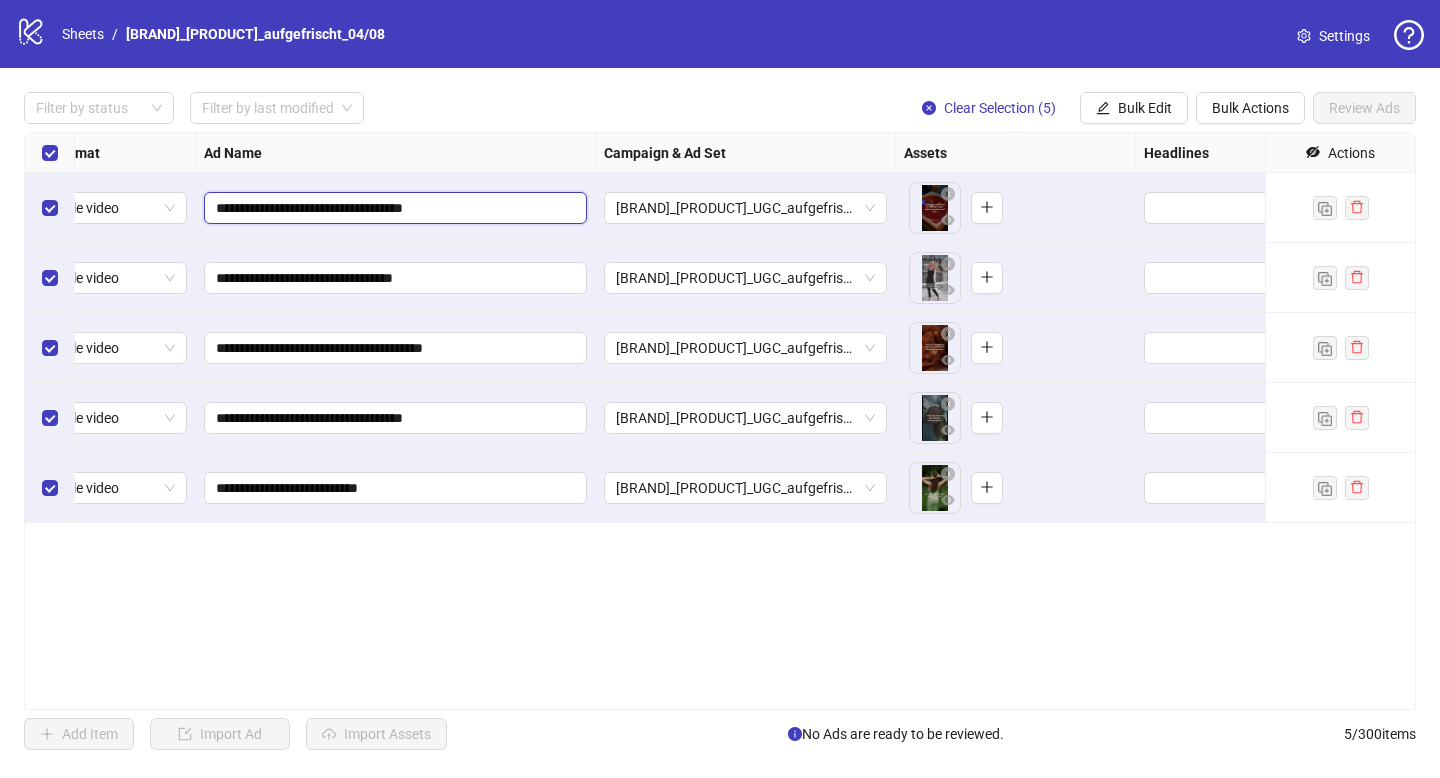 type on "**********" 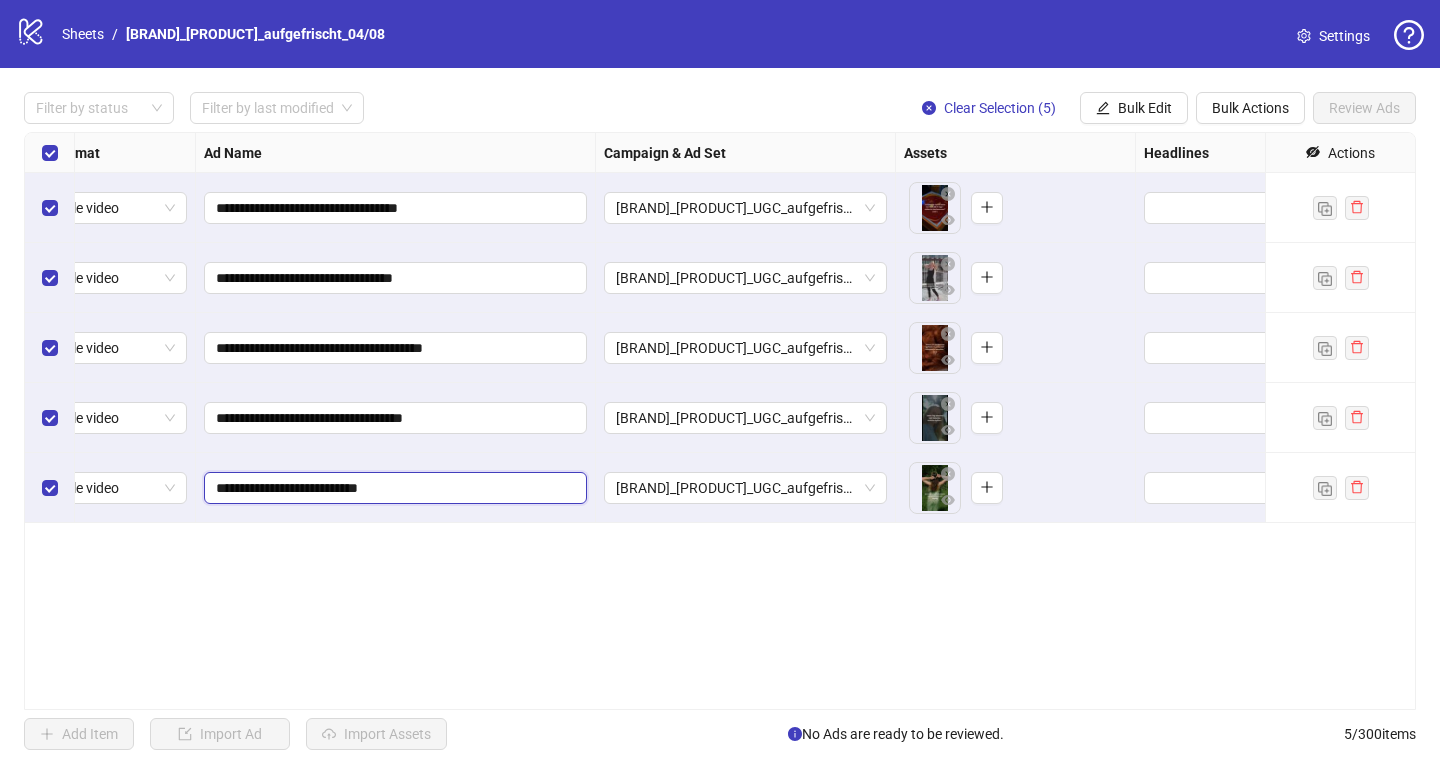 click on "**********" at bounding box center (393, 488) 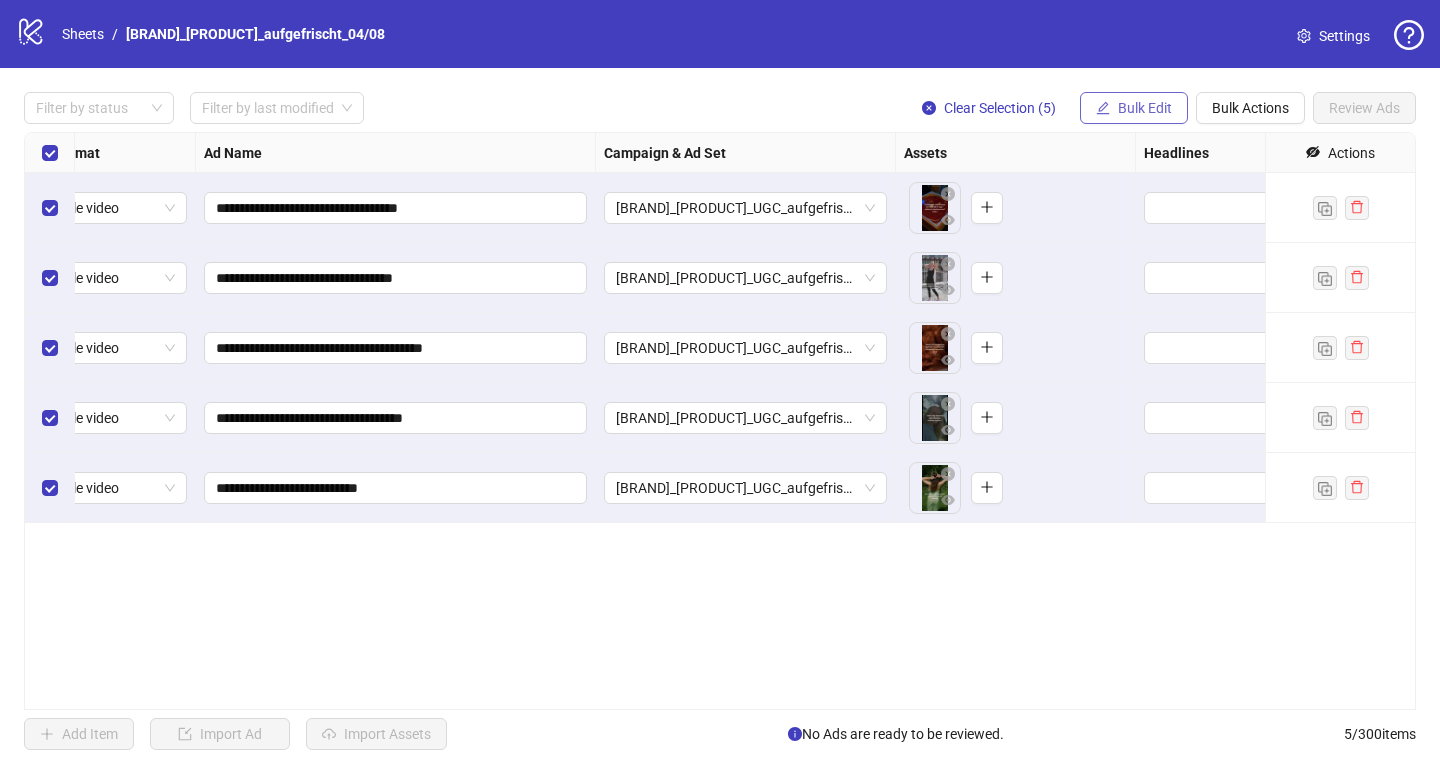 click on "Bulk Edit" at bounding box center (1145, 108) 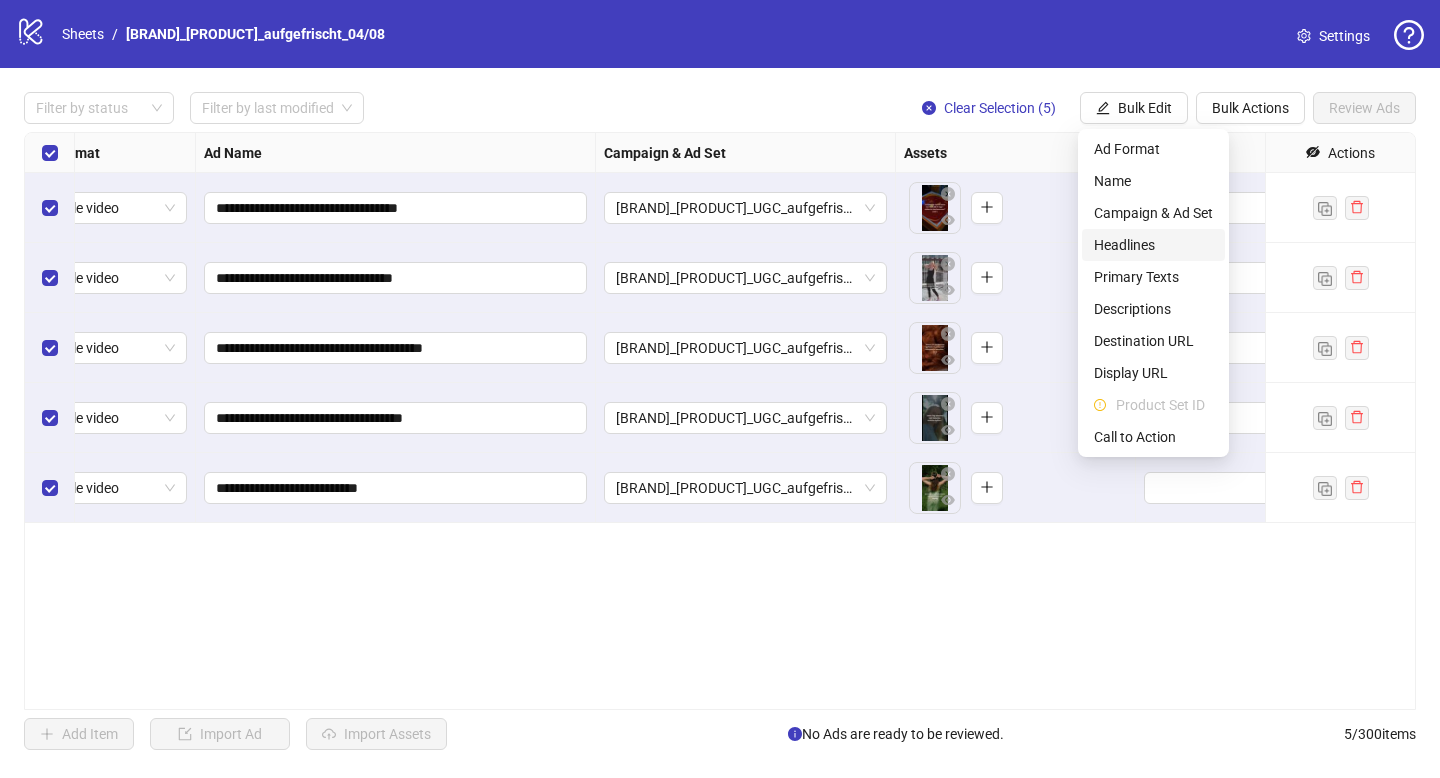 click on "Headlines" at bounding box center [1153, 245] 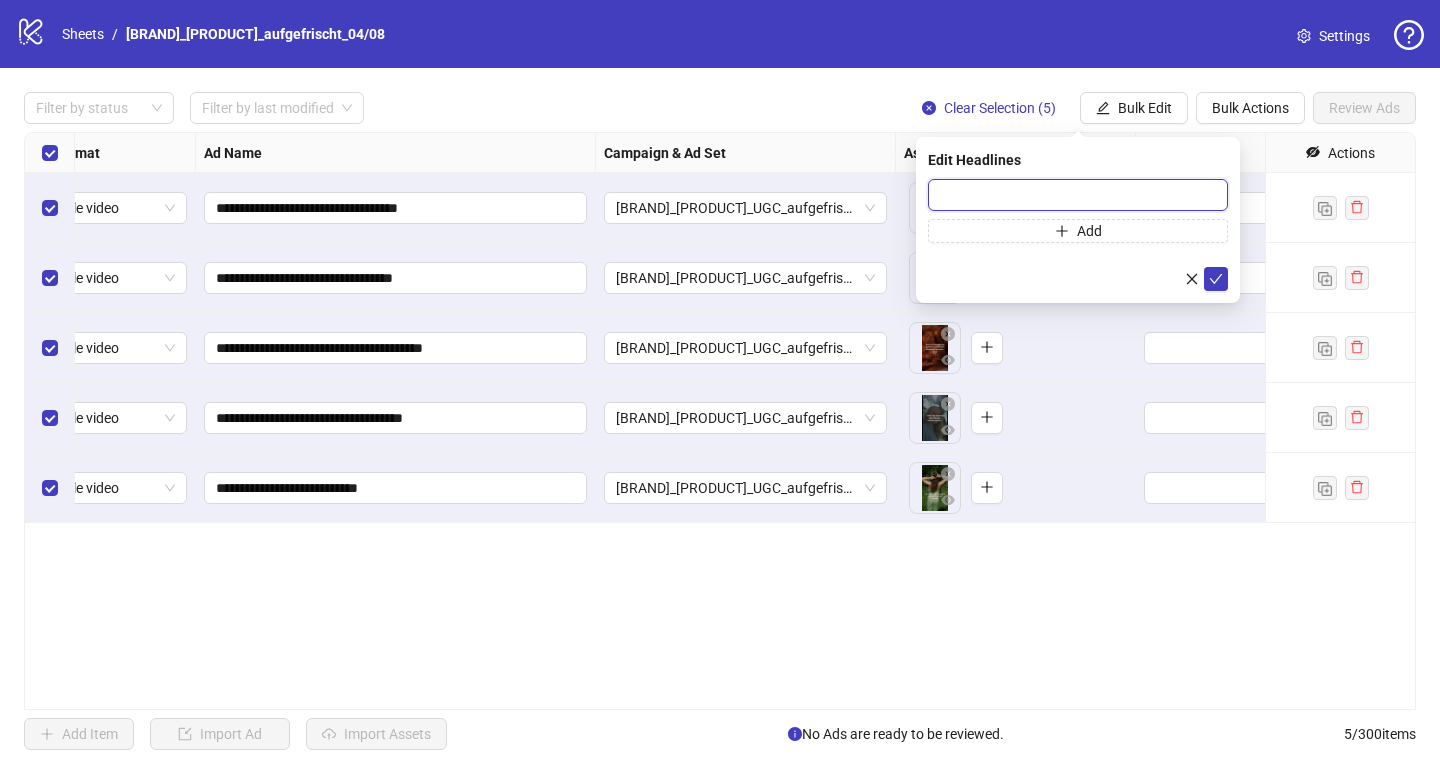 click at bounding box center [1078, 195] 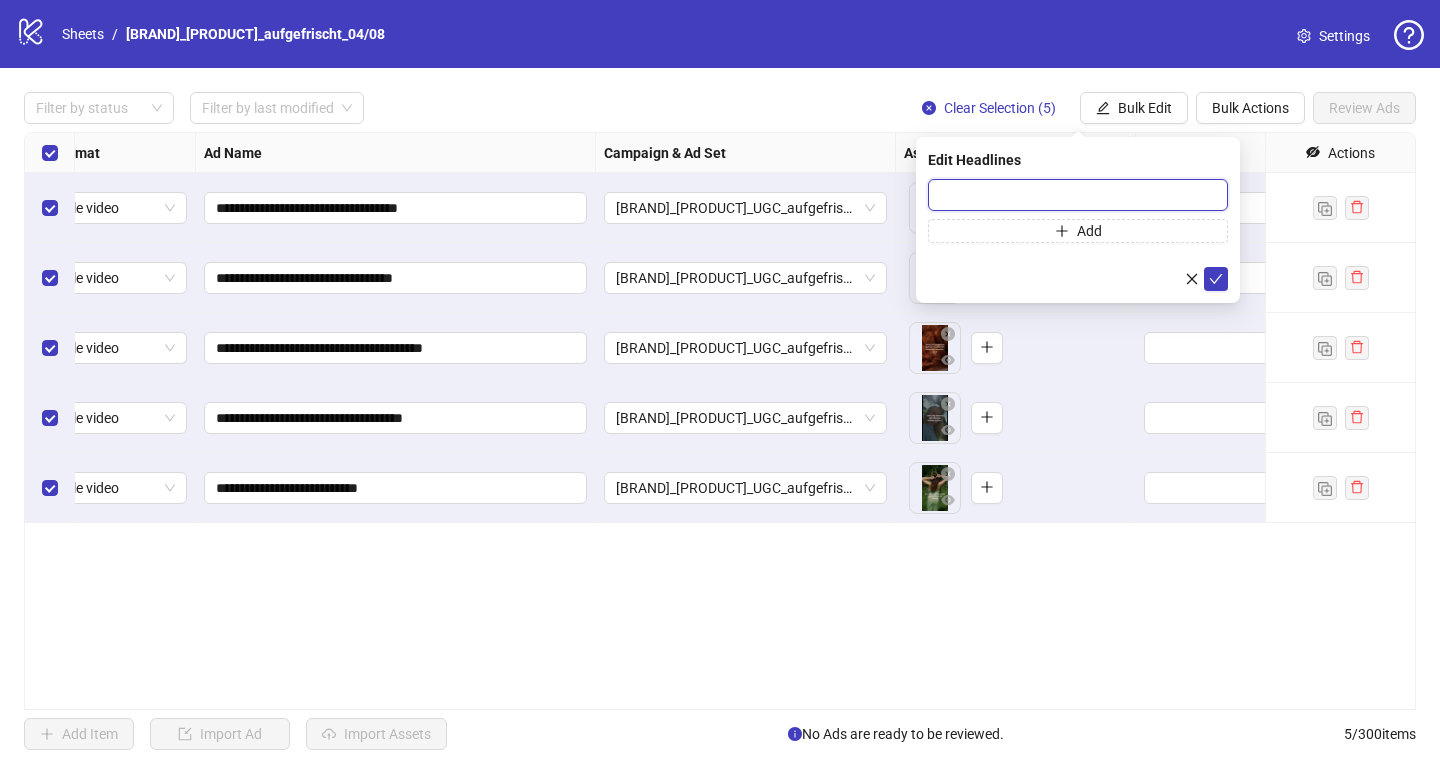 paste on "**********" 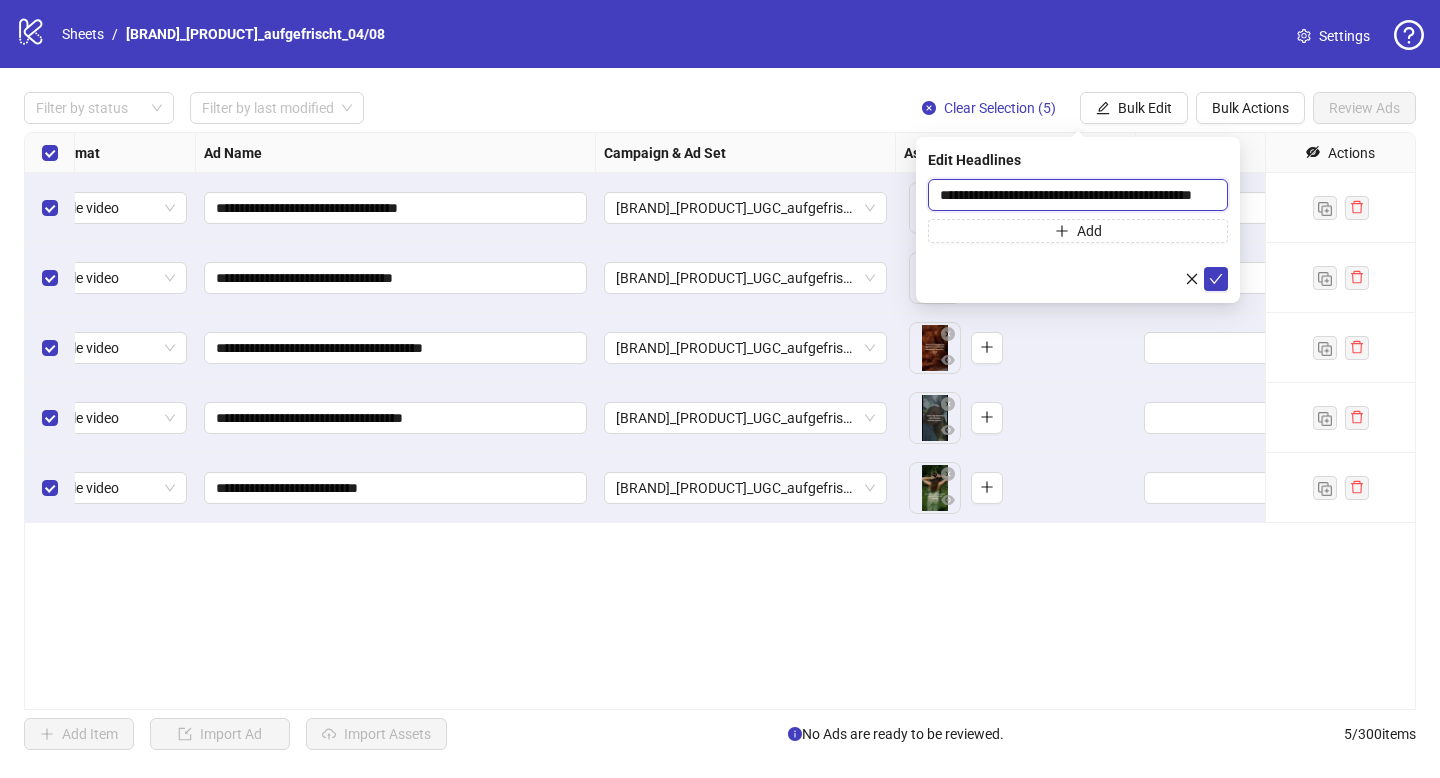 scroll, scrollTop: 0, scrollLeft: 26, axis: horizontal 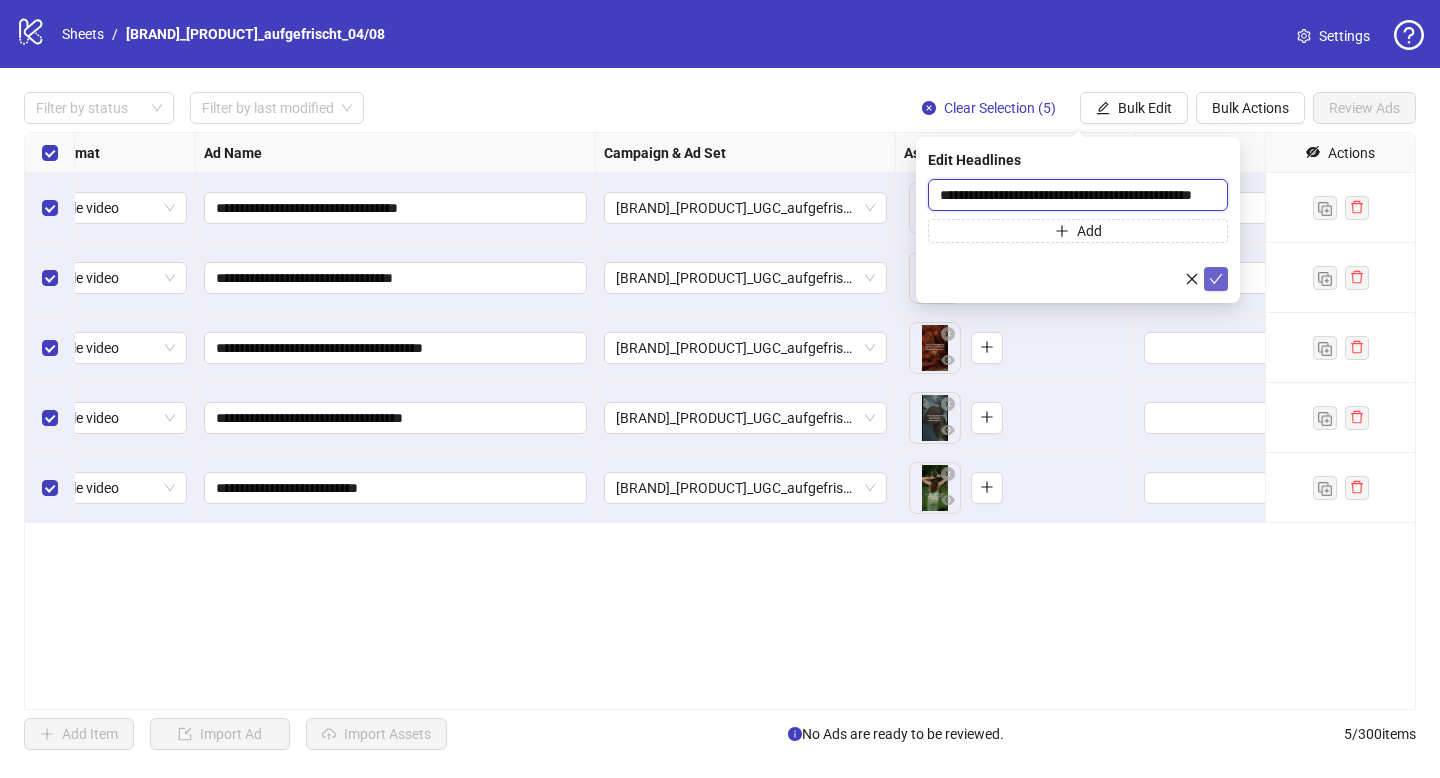 type on "**********" 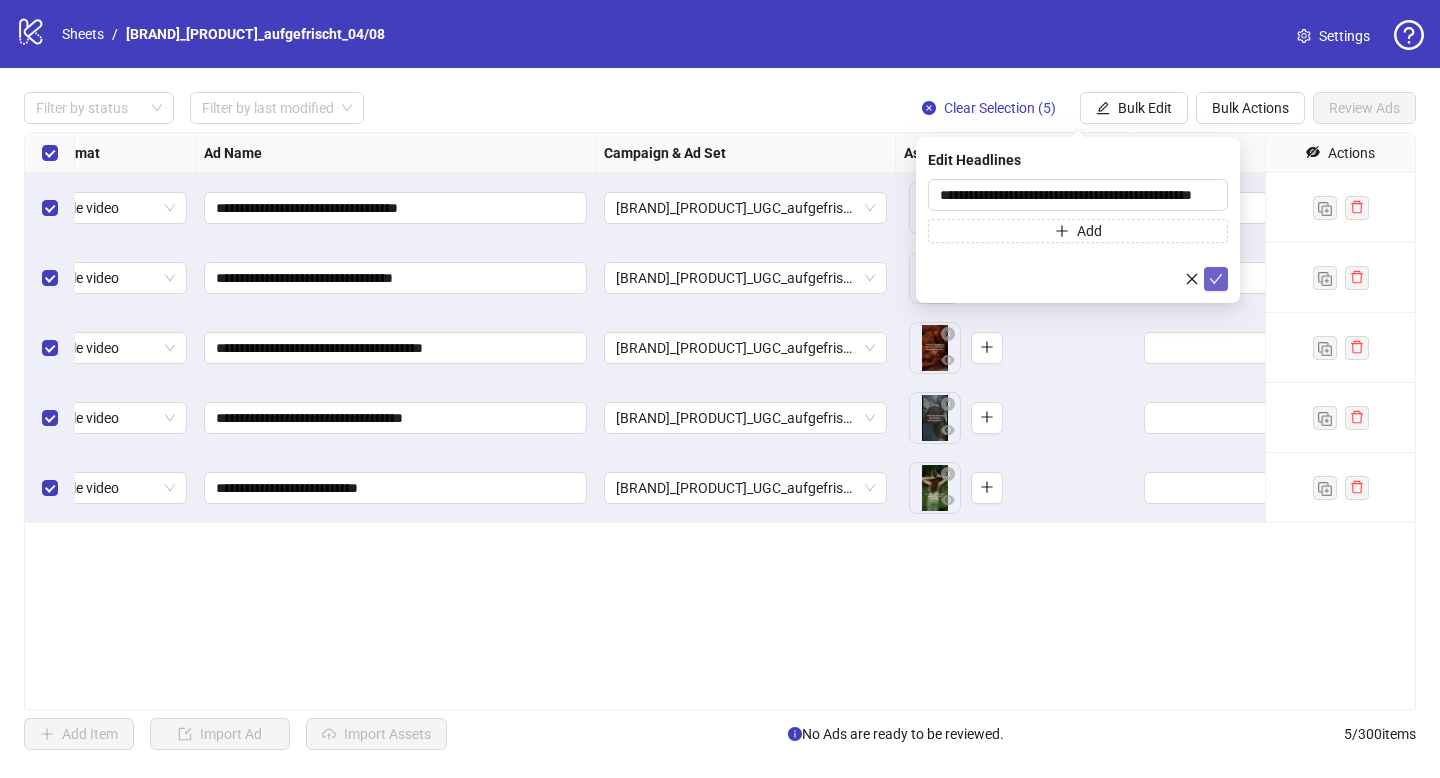 click 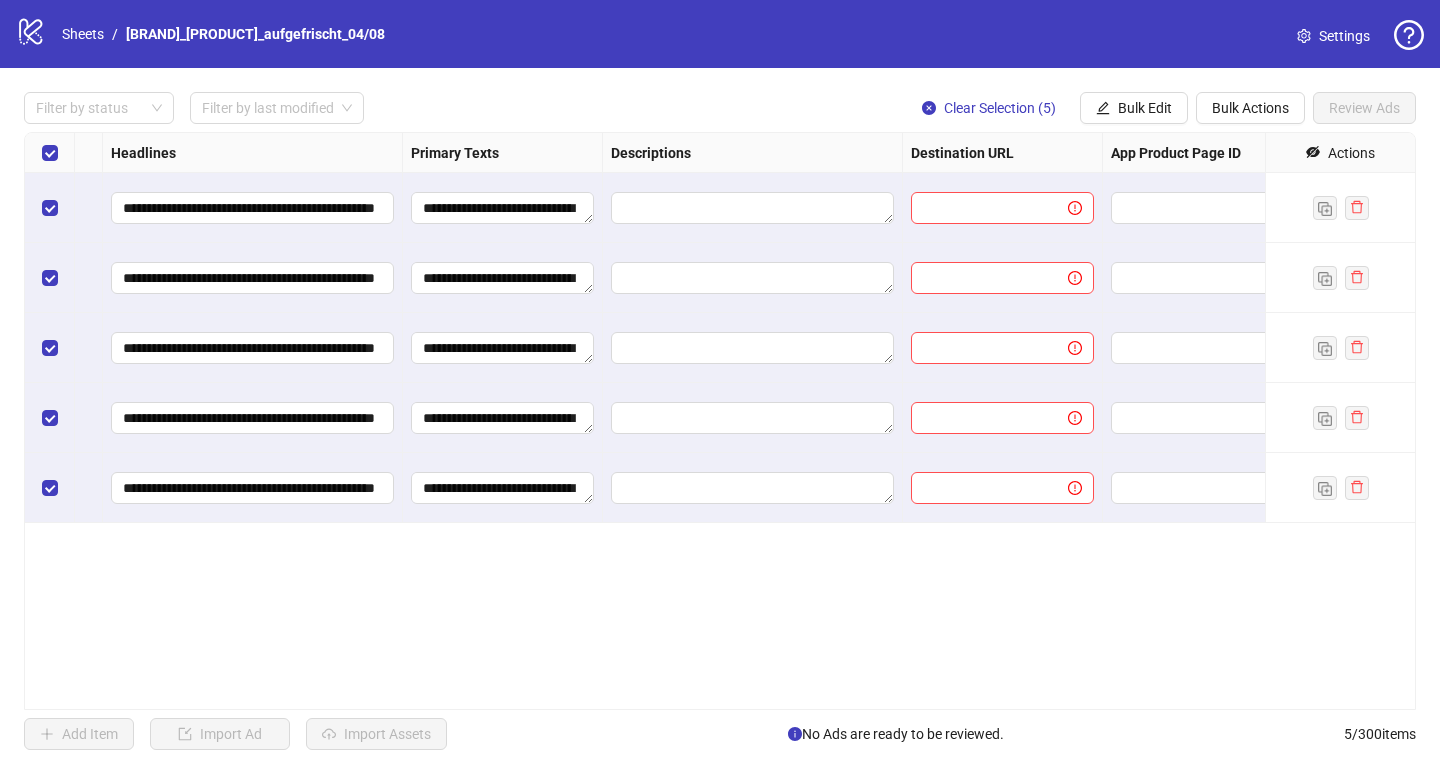 scroll, scrollTop: 0, scrollLeft: 1160, axis: horizontal 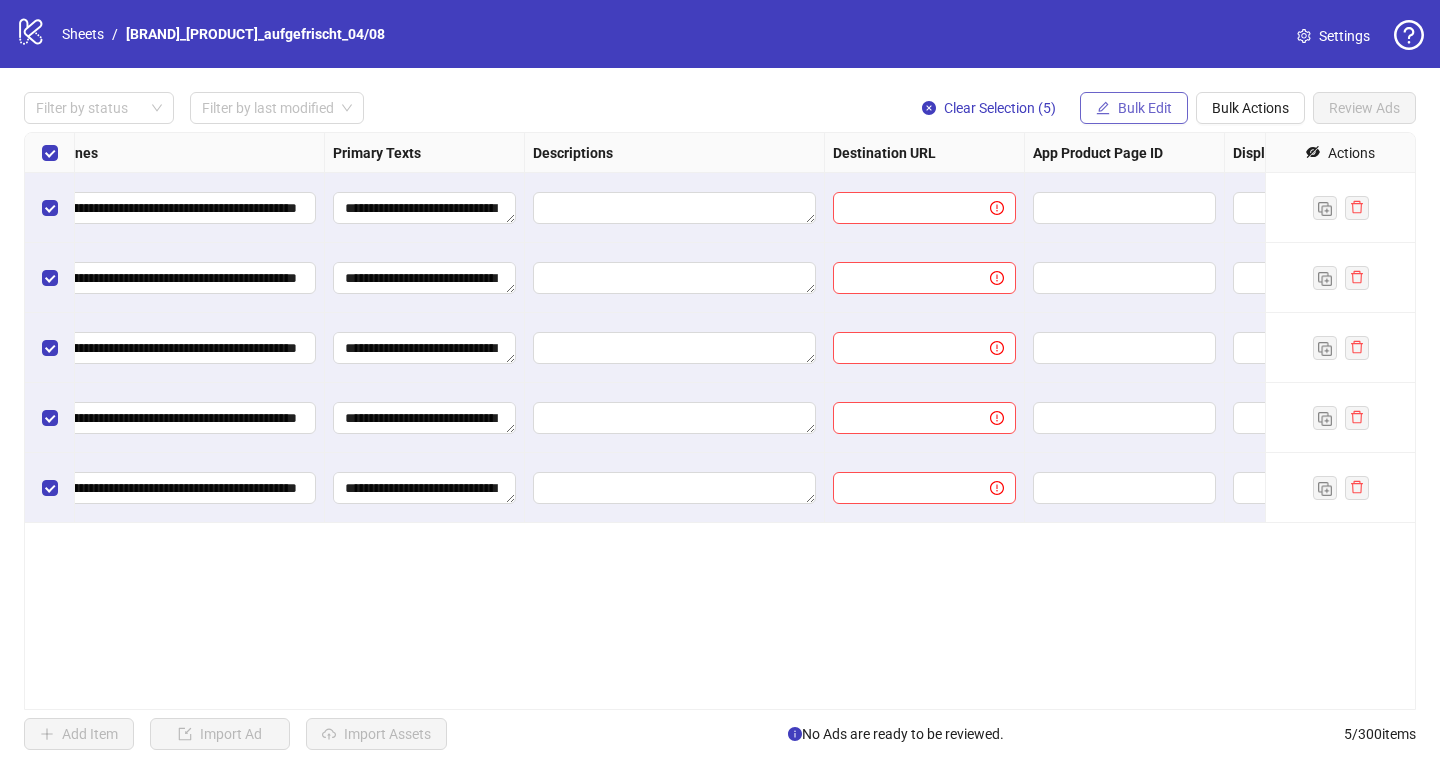 click on "Bulk Edit" at bounding box center [1145, 108] 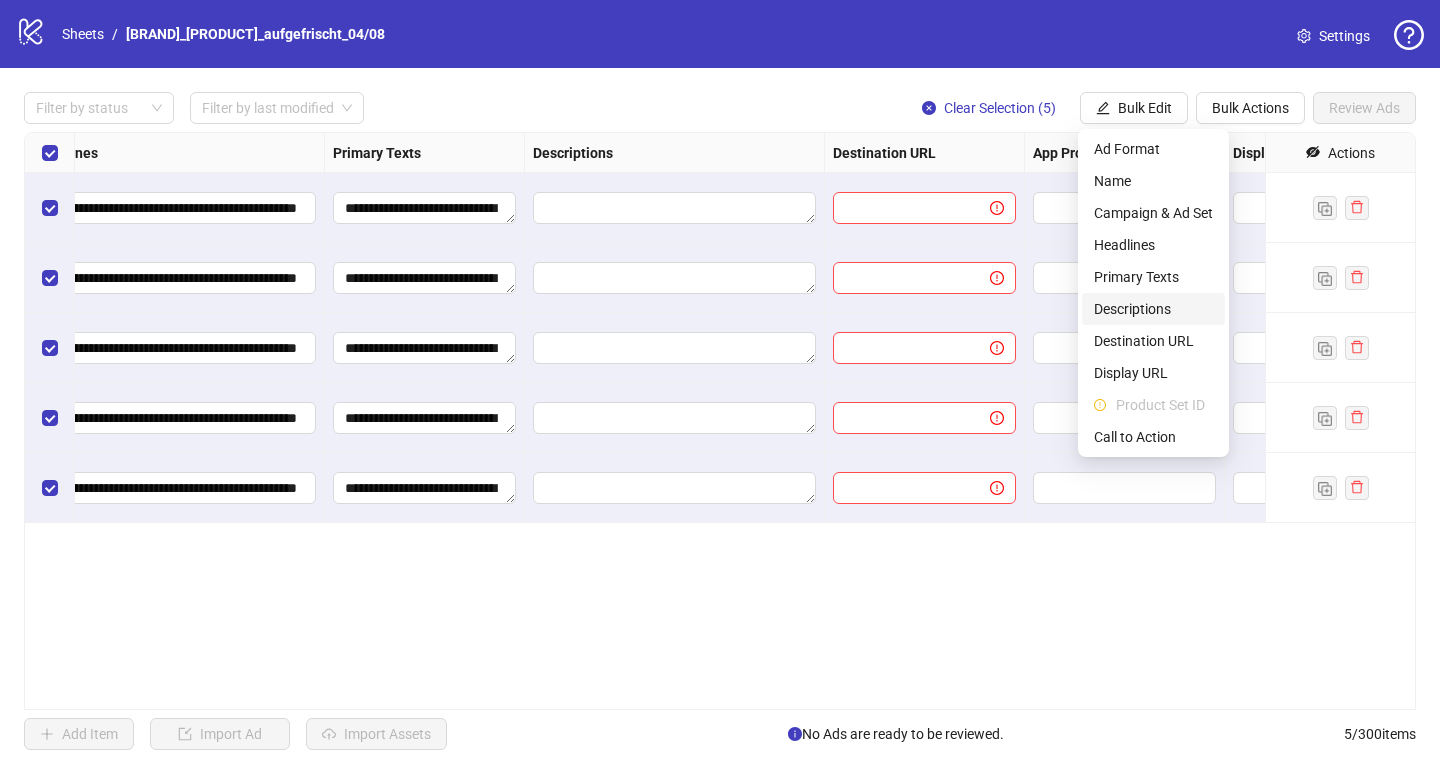 click on "Descriptions" at bounding box center (1153, 309) 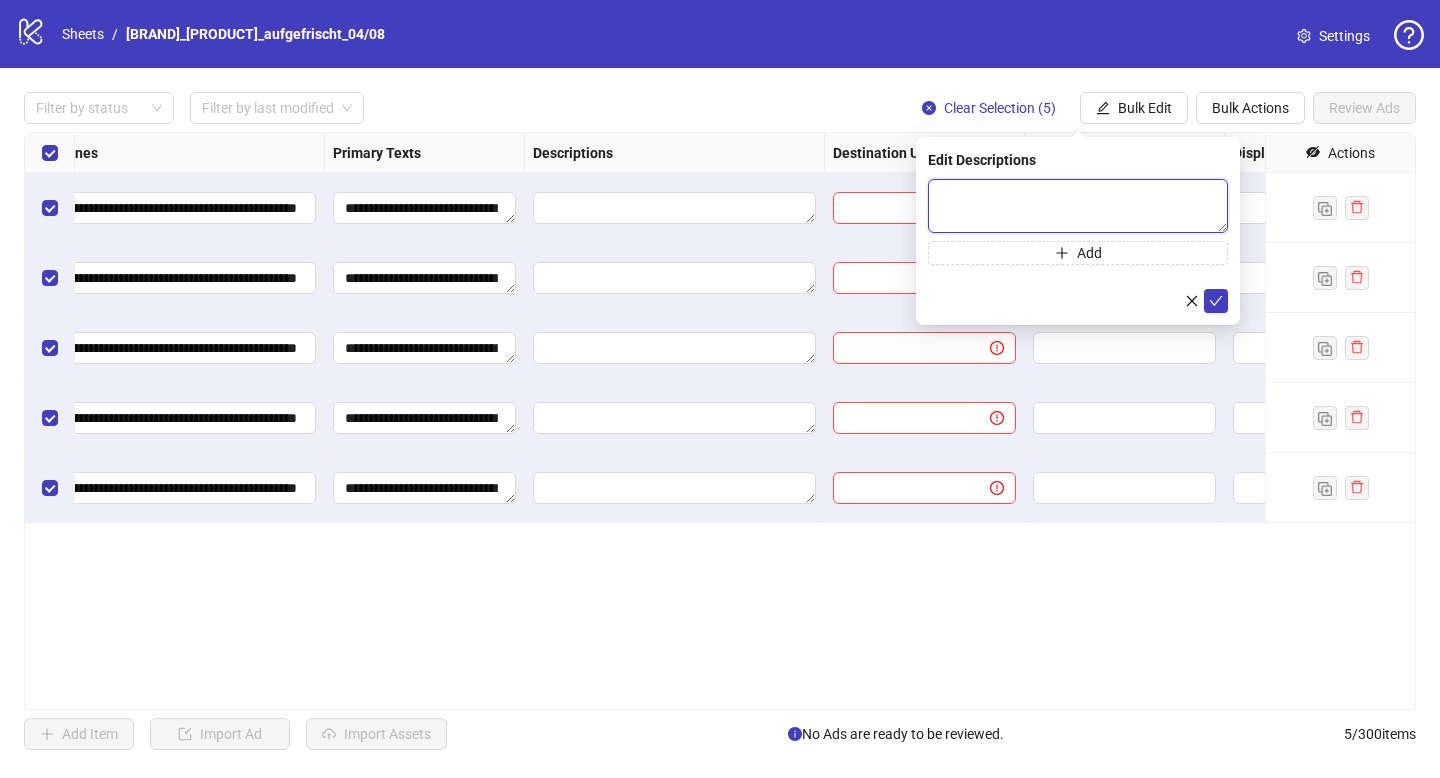 click at bounding box center (1078, 206) 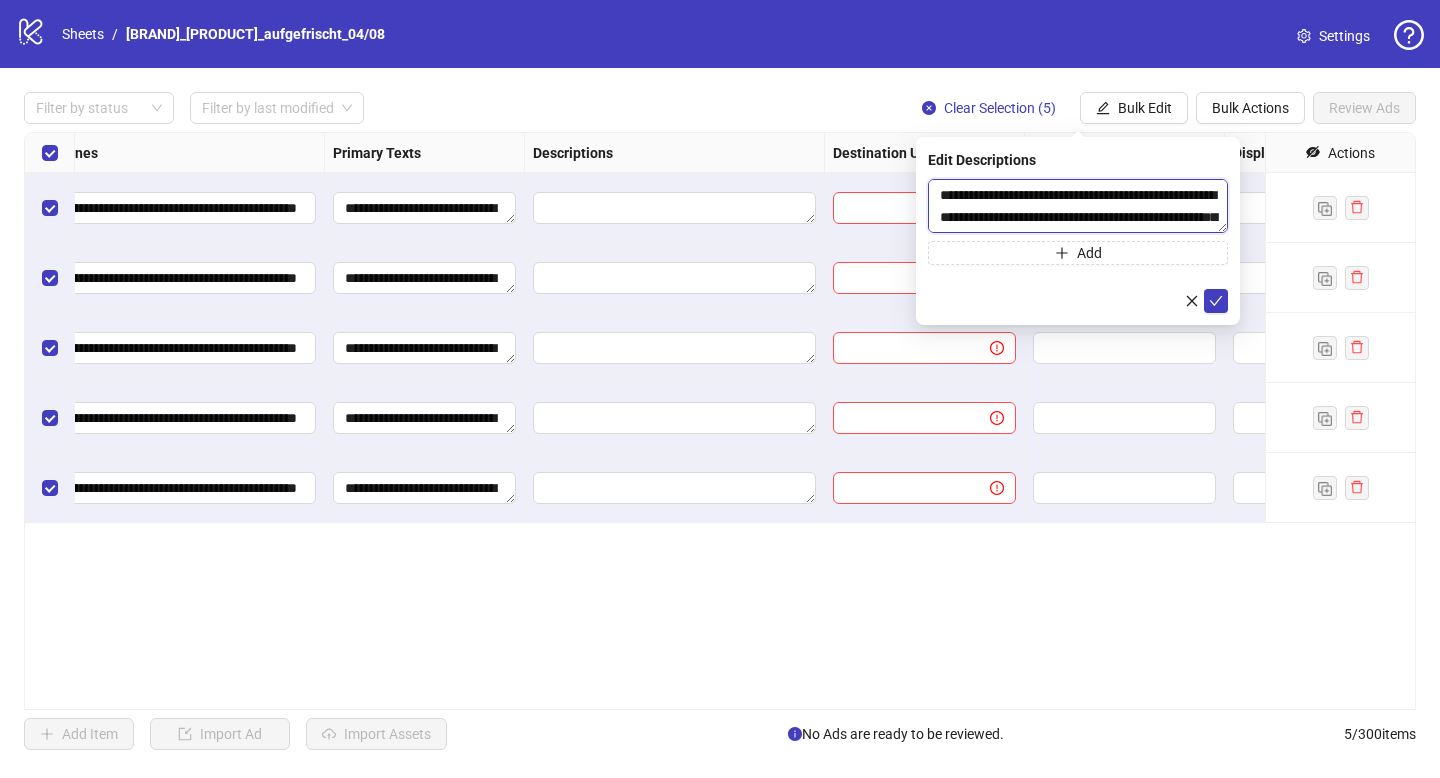 scroll, scrollTop: 59, scrollLeft: 0, axis: vertical 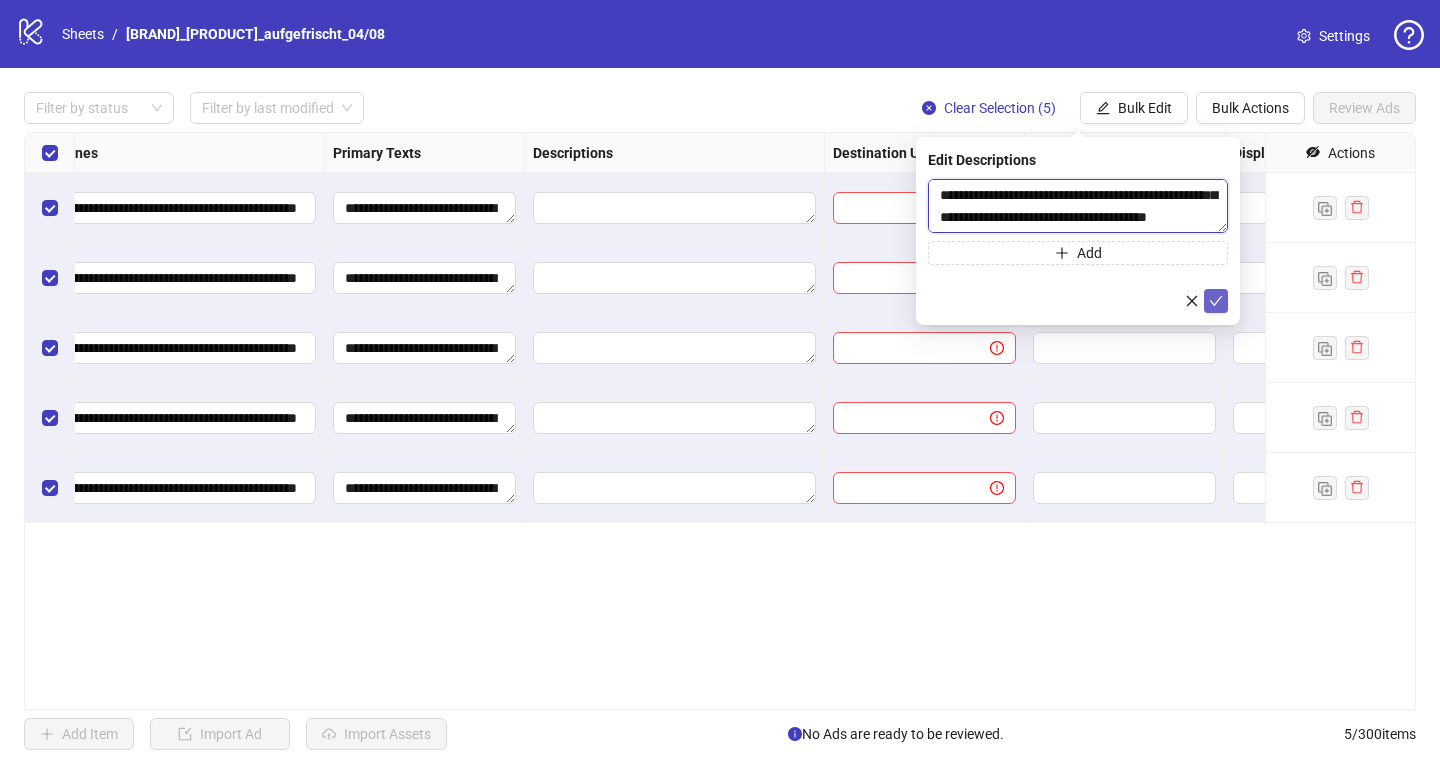type on "**********" 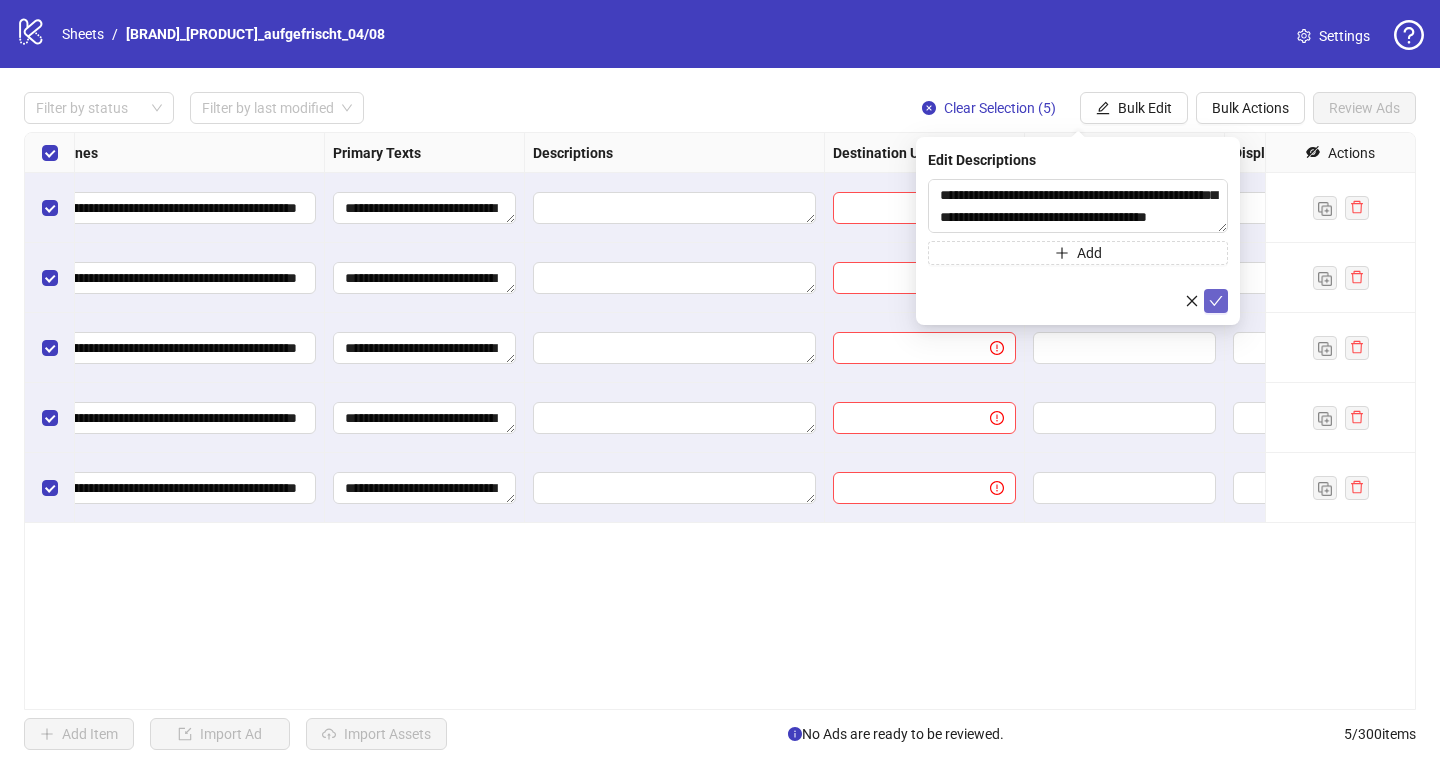 click 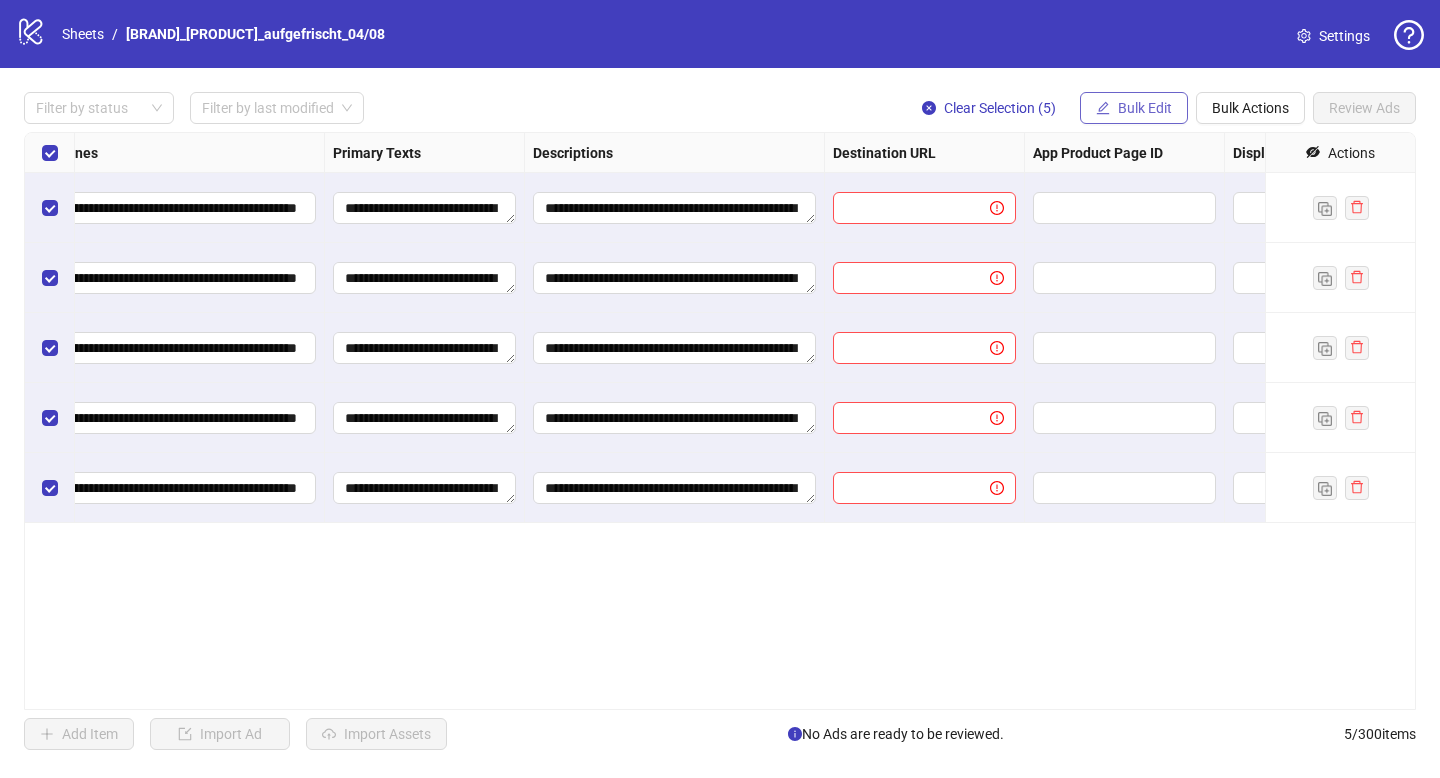 click on "Bulk Edit" at bounding box center (1145, 108) 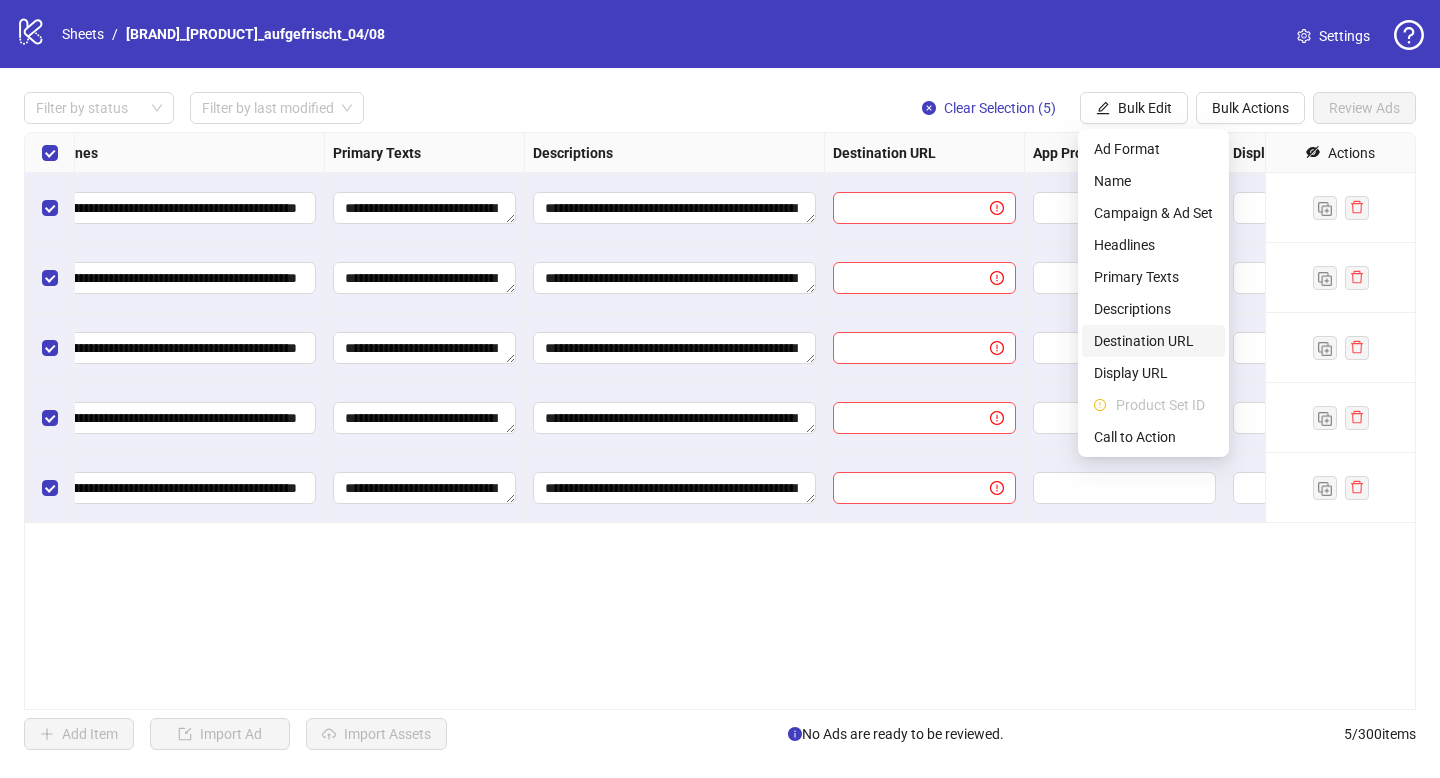 click on "Destination URL" at bounding box center (1153, 341) 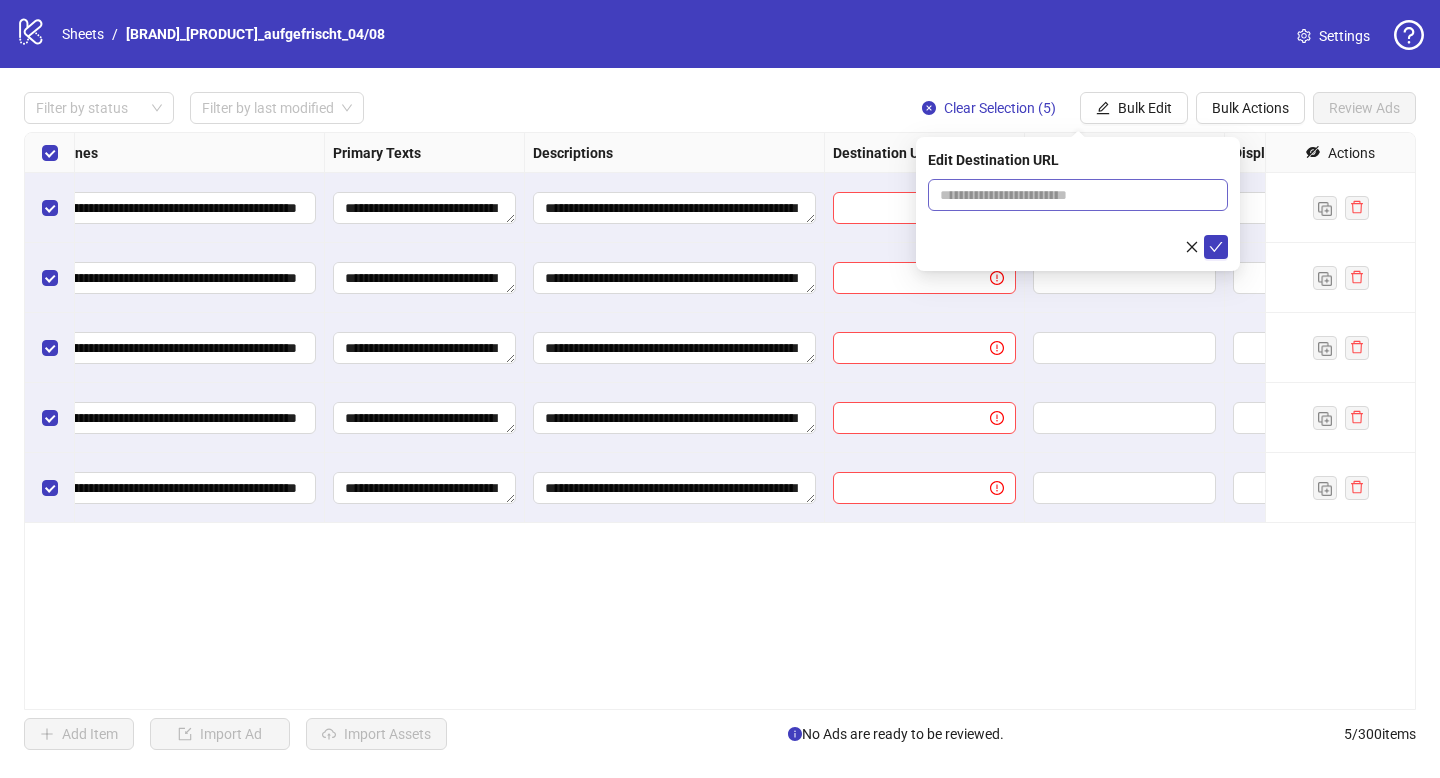 click at bounding box center [1078, 195] 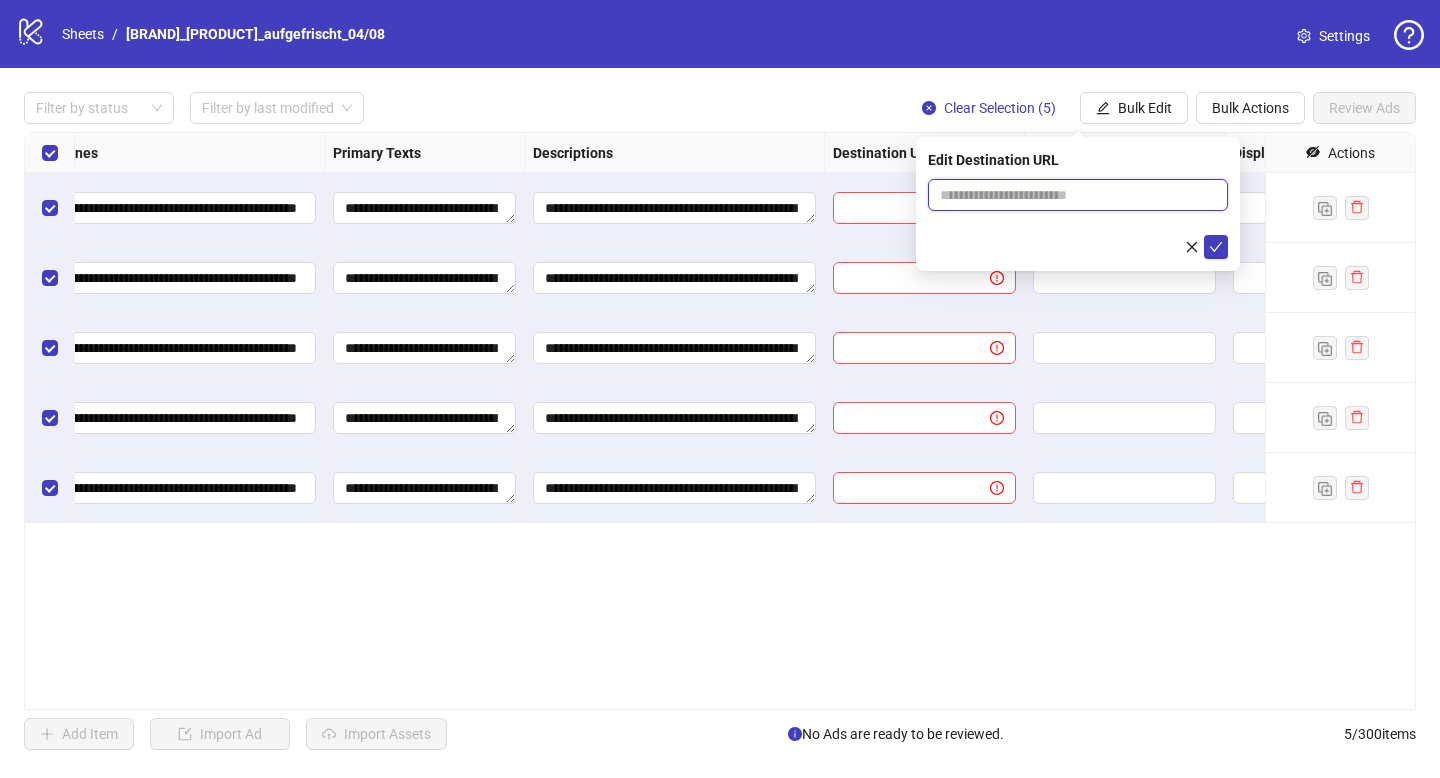 click at bounding box center [1070, 195] 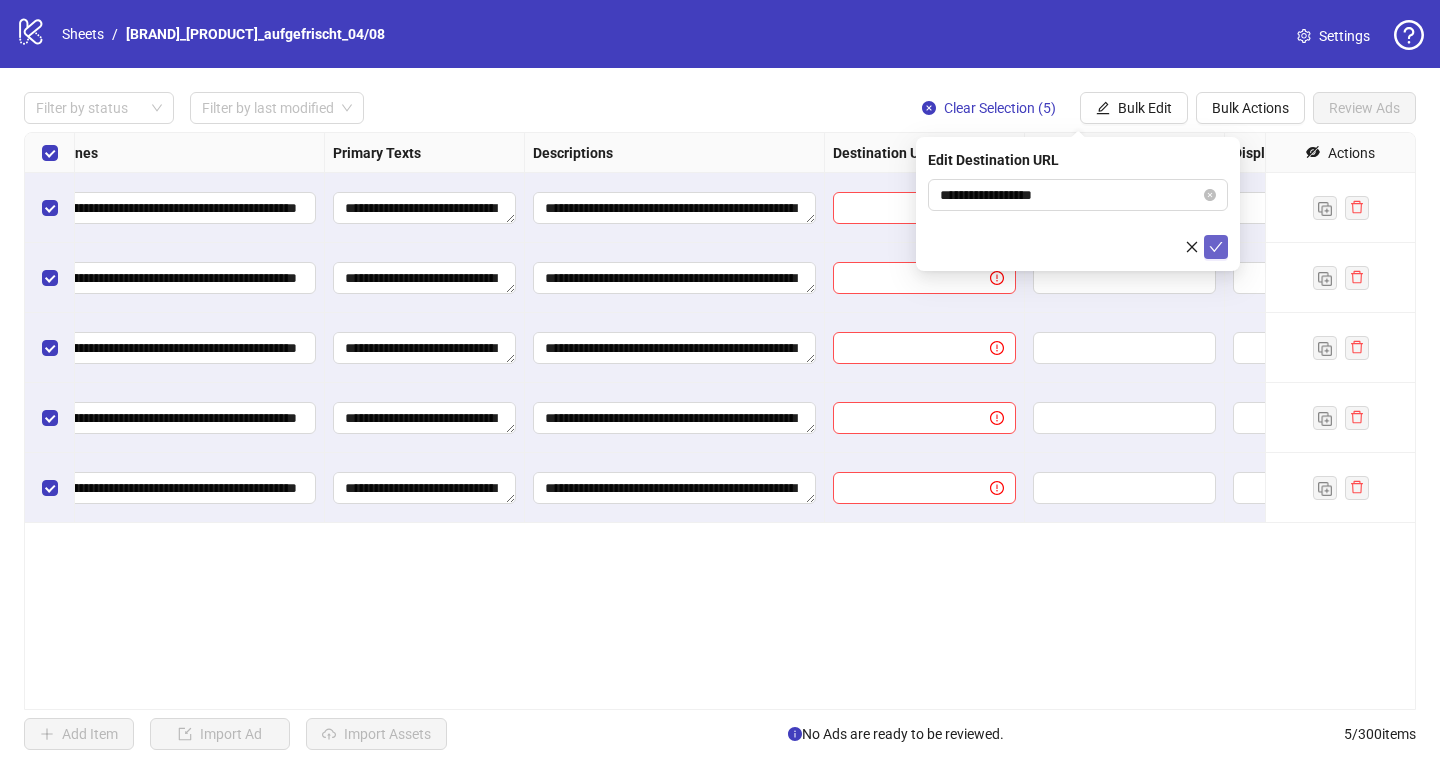 click 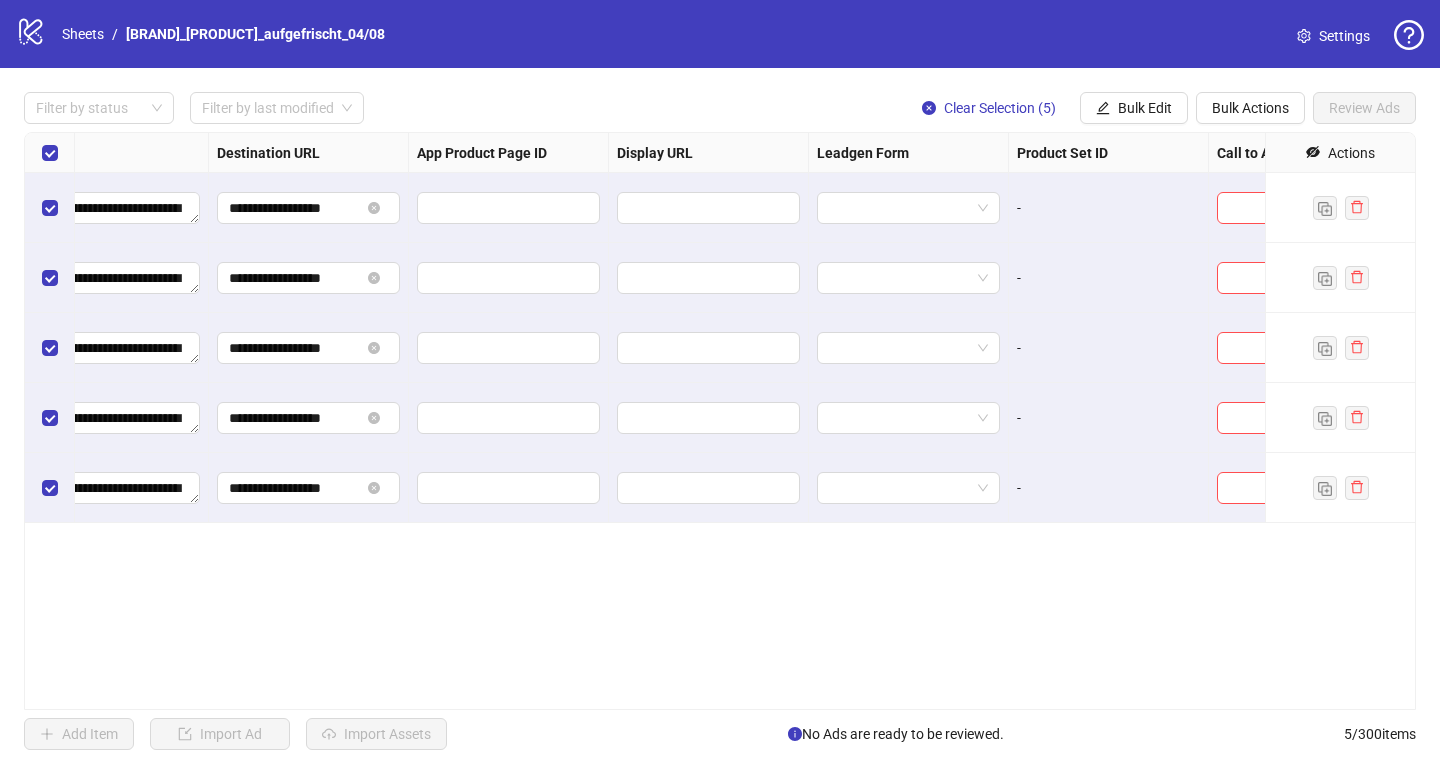 scroll, scrollTop: 0, scrollLeft: 1880, axis: horizontal 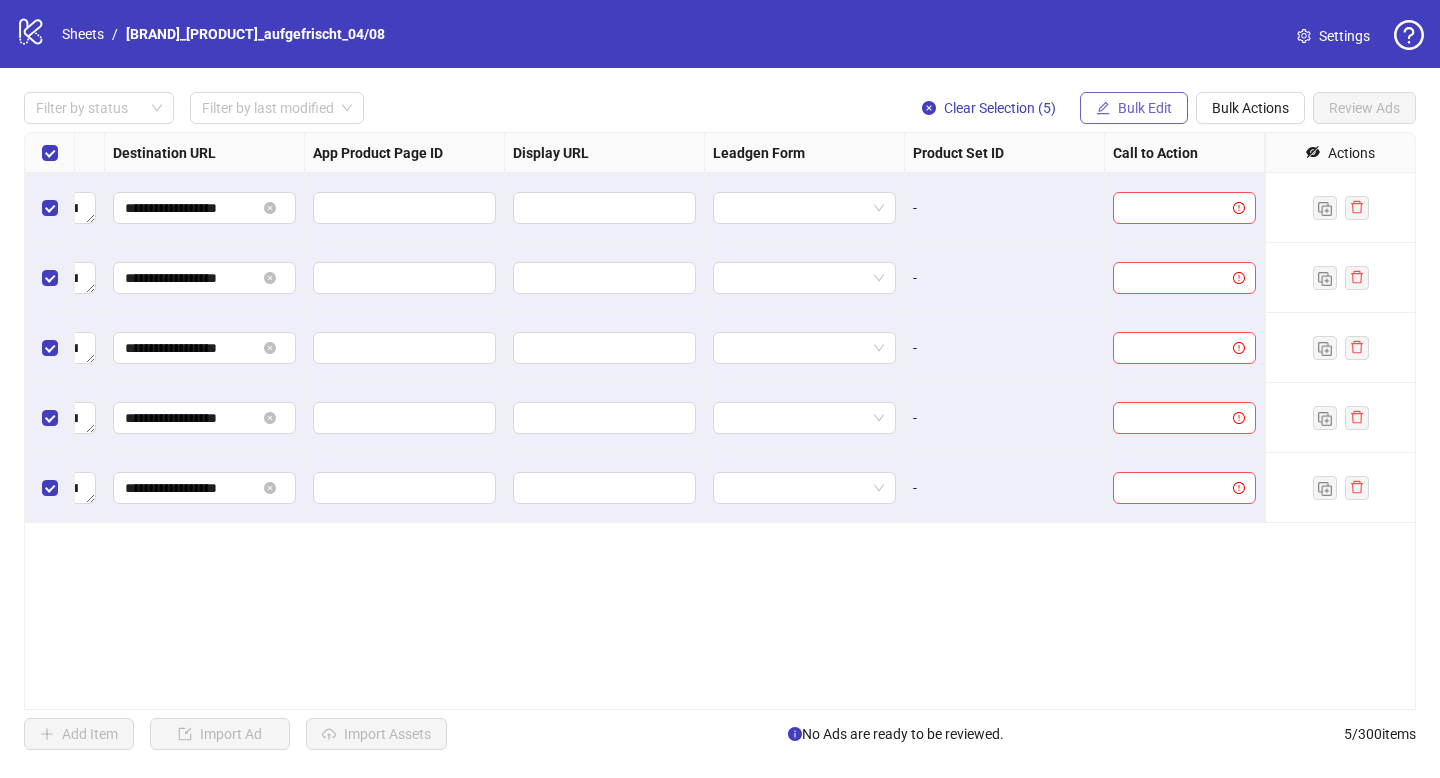 click on "Bulk Edit" at bounding box center [1145, 108] 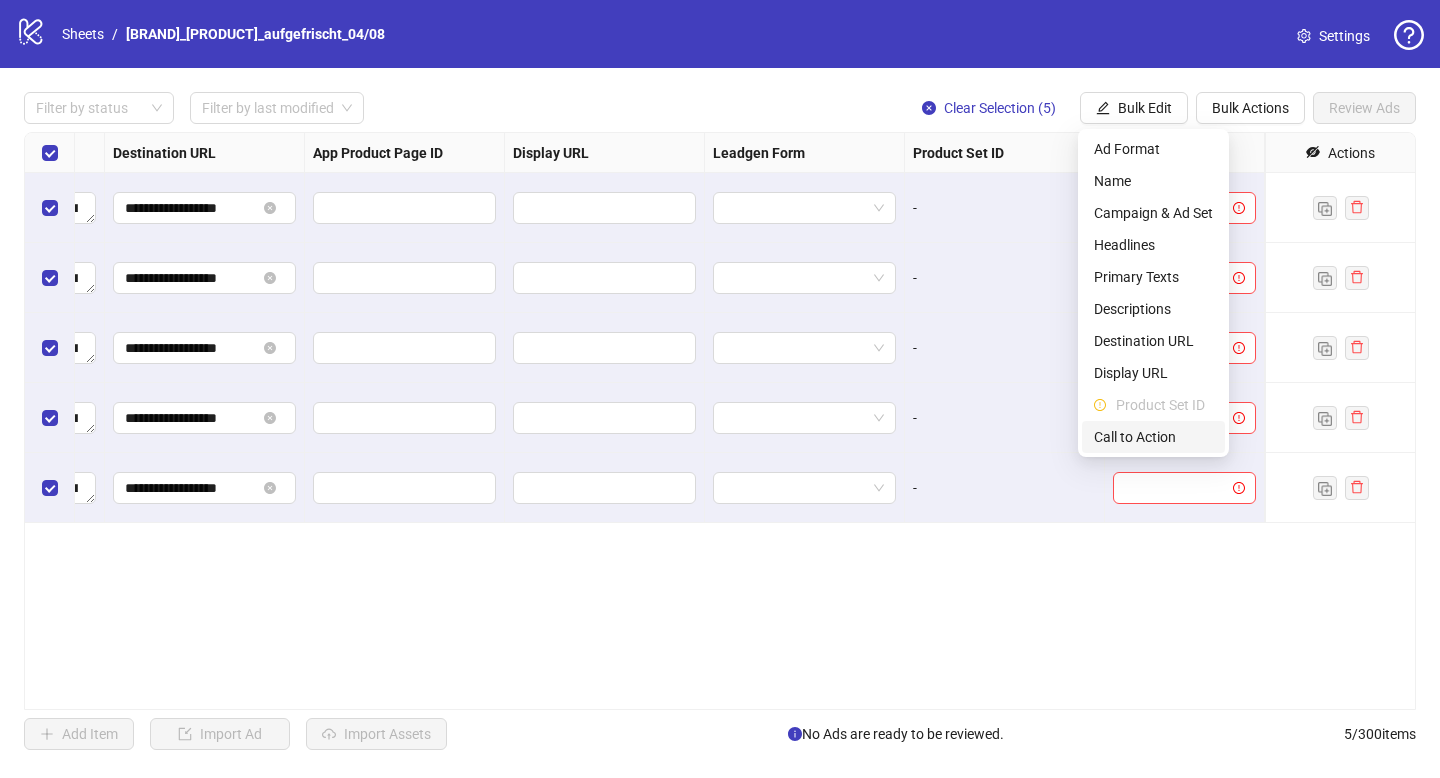 click on "Call to Action" at bounding box center [1153, 437] 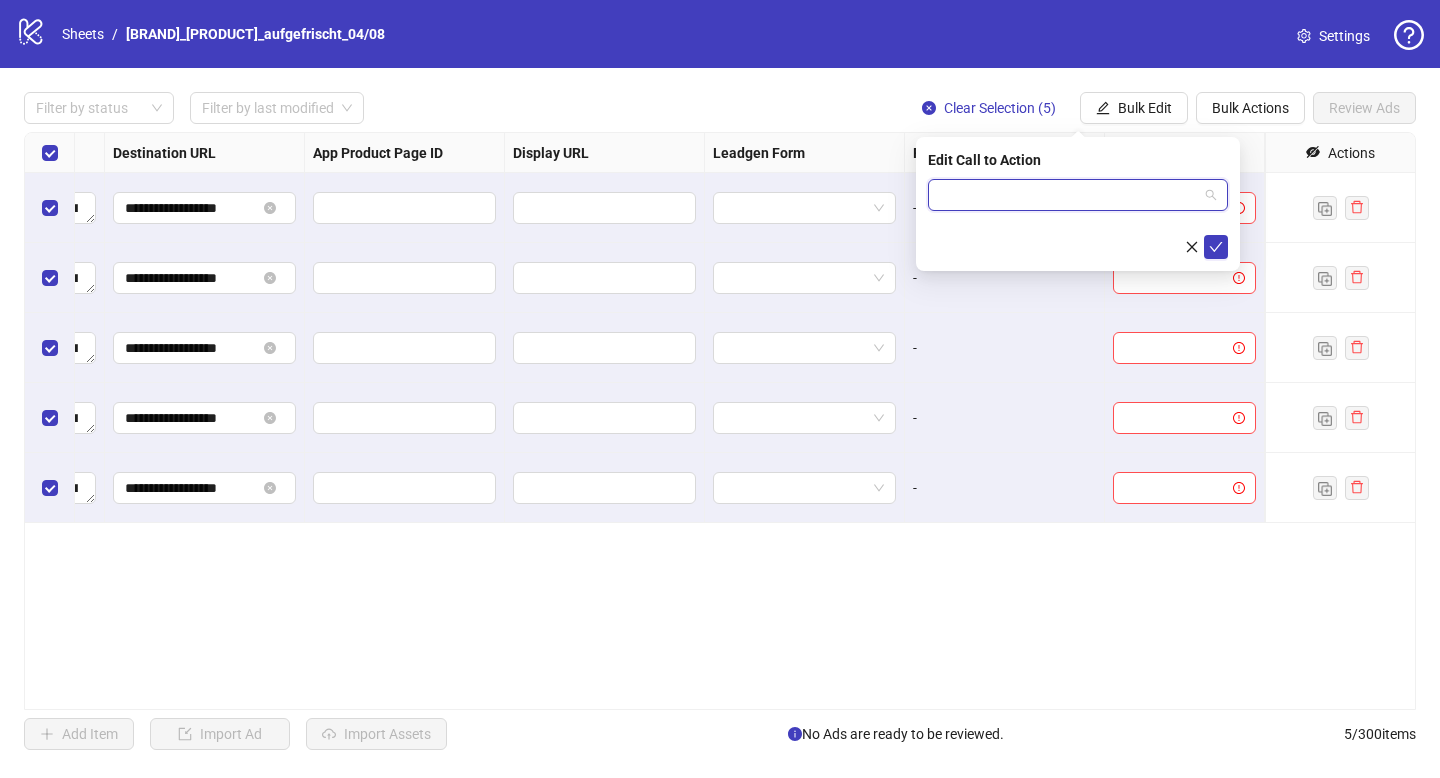 click at bounding box center (1069, 195) 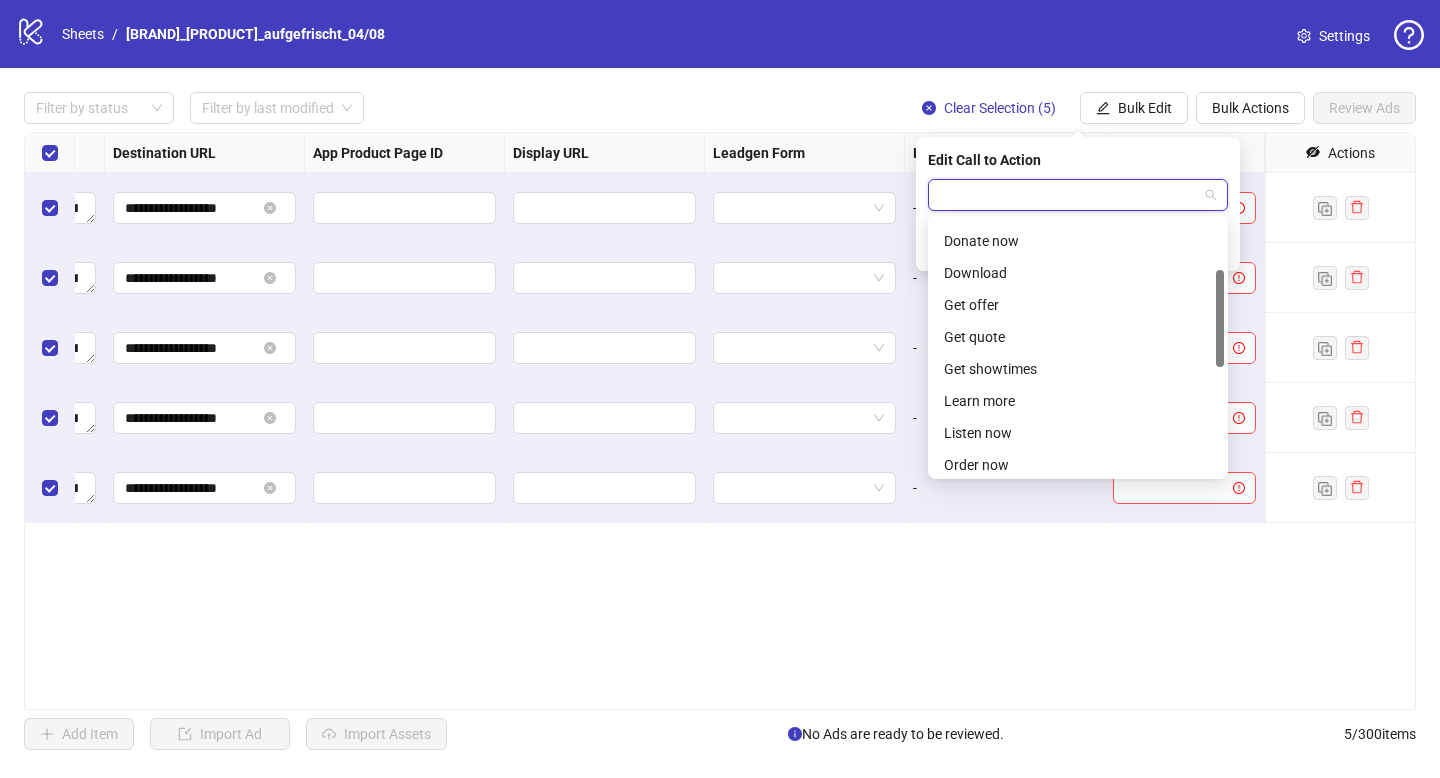 scroll, scrollTop: 134, scrollLeft: 0, axis: vertical 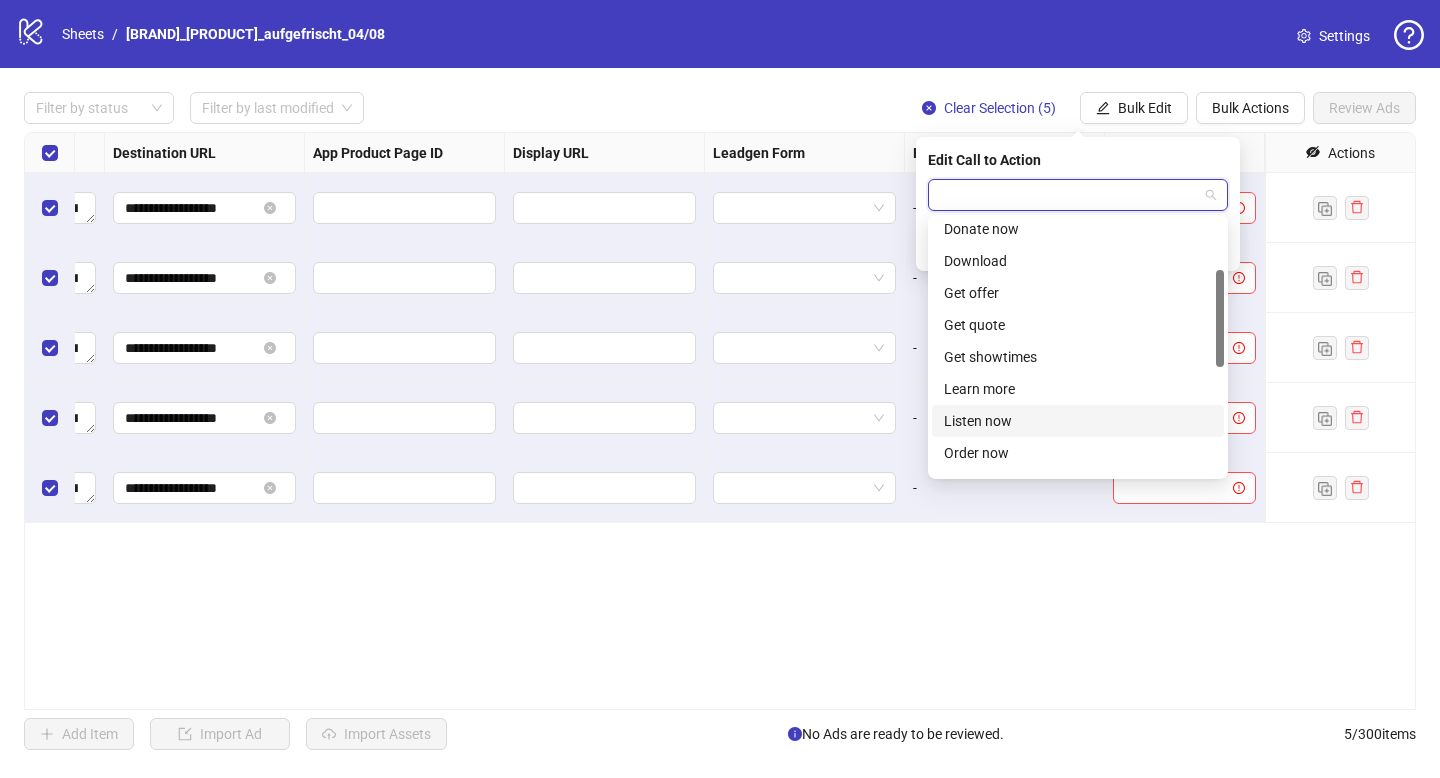 click on "Listen now" at bounding box center [1078, 421] 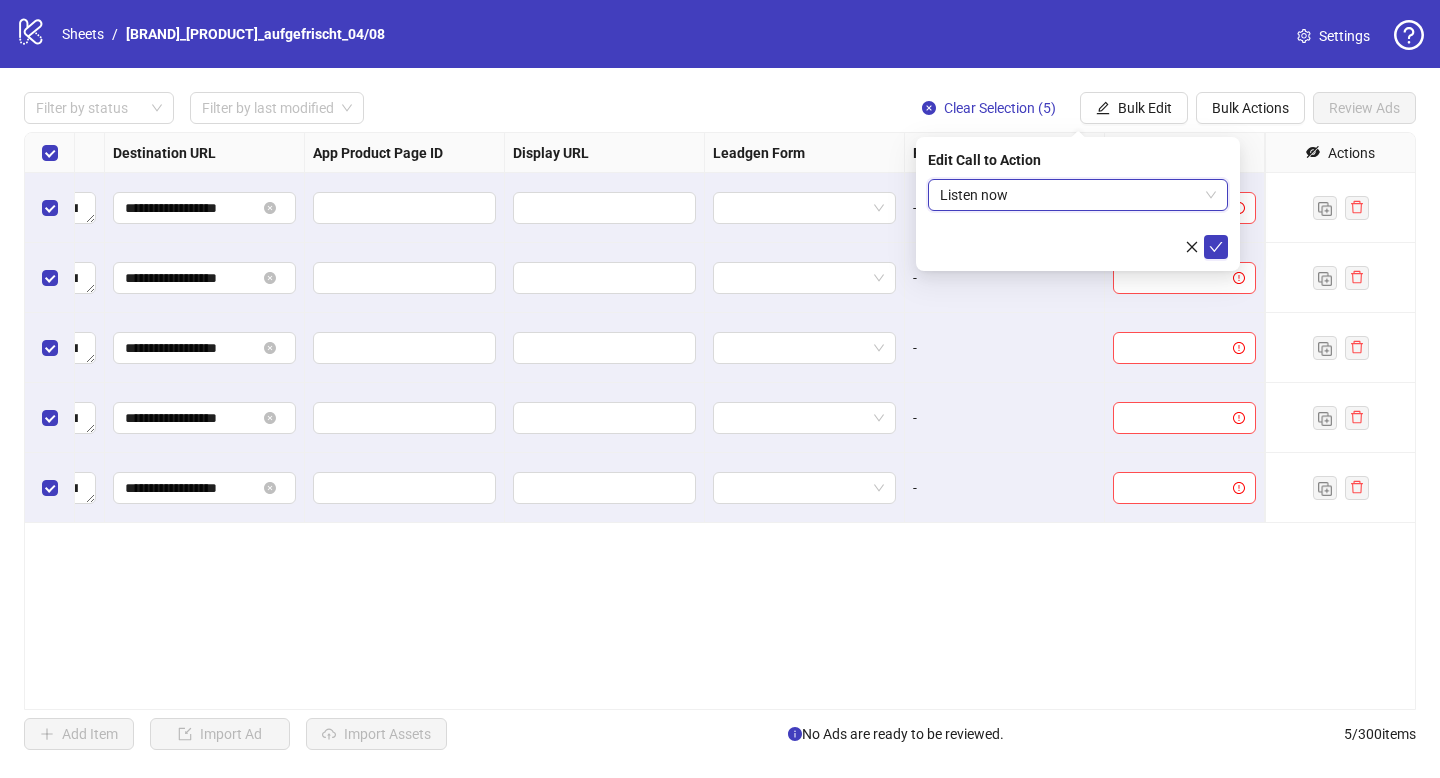 click on "Listen now" at bounding box center (1078, 195) 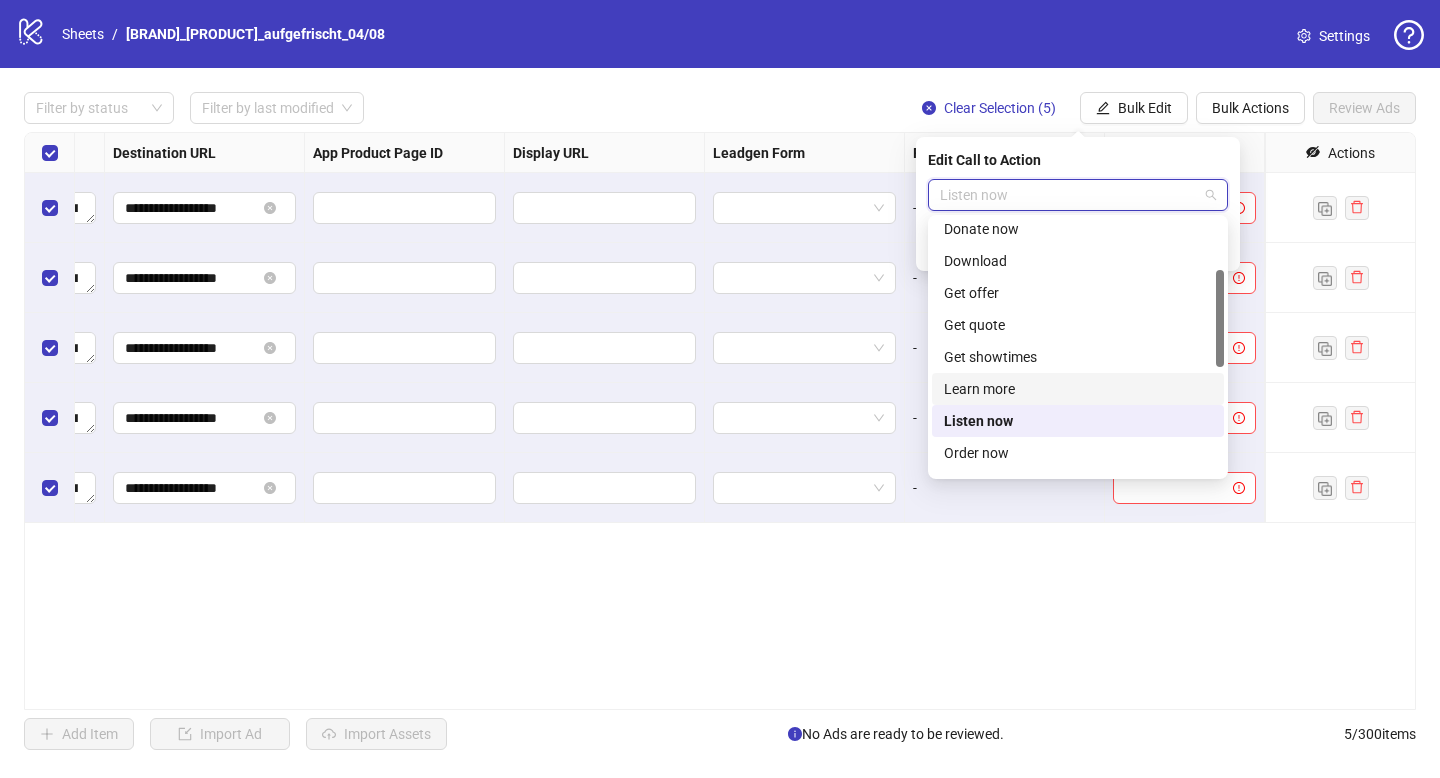 click on "Learn more" at bounding box center (1078, 389) 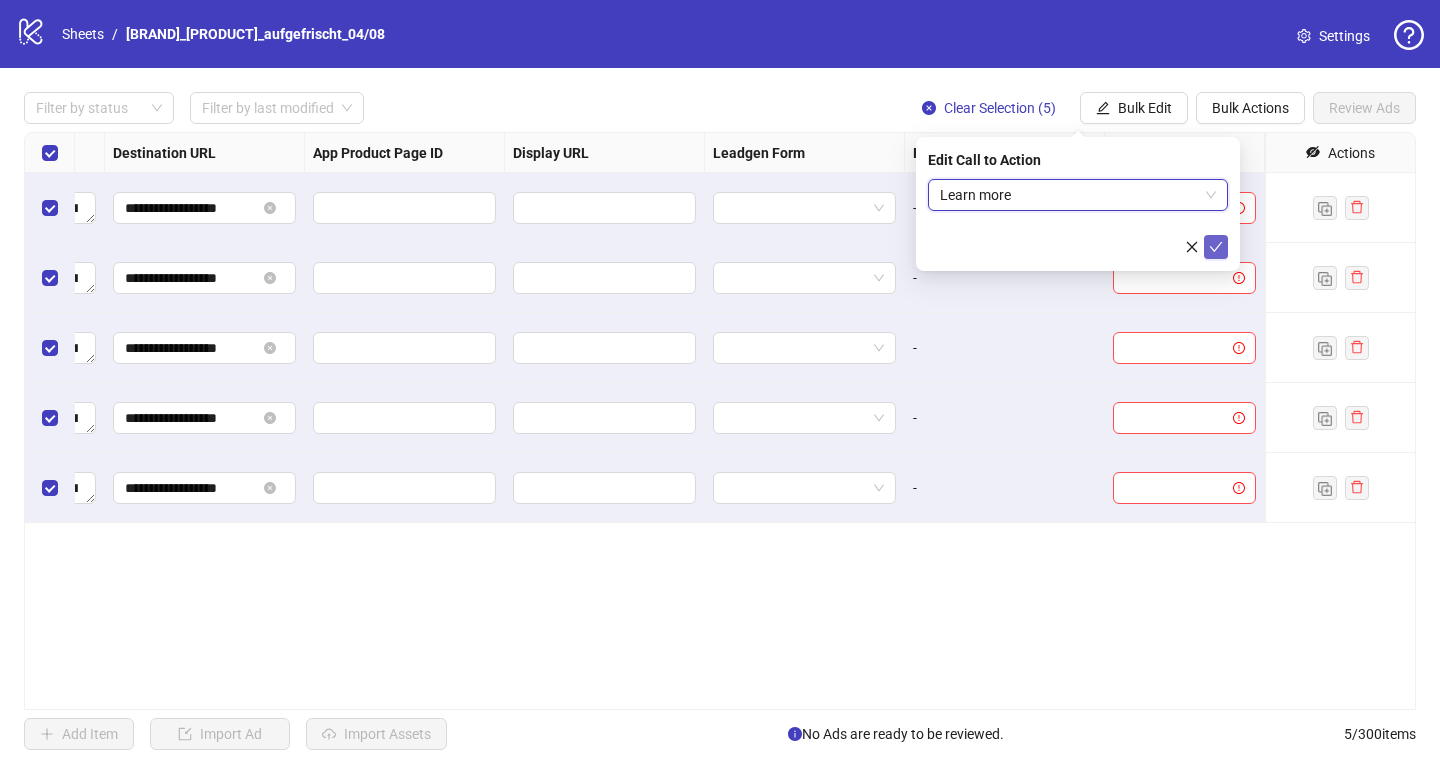 click 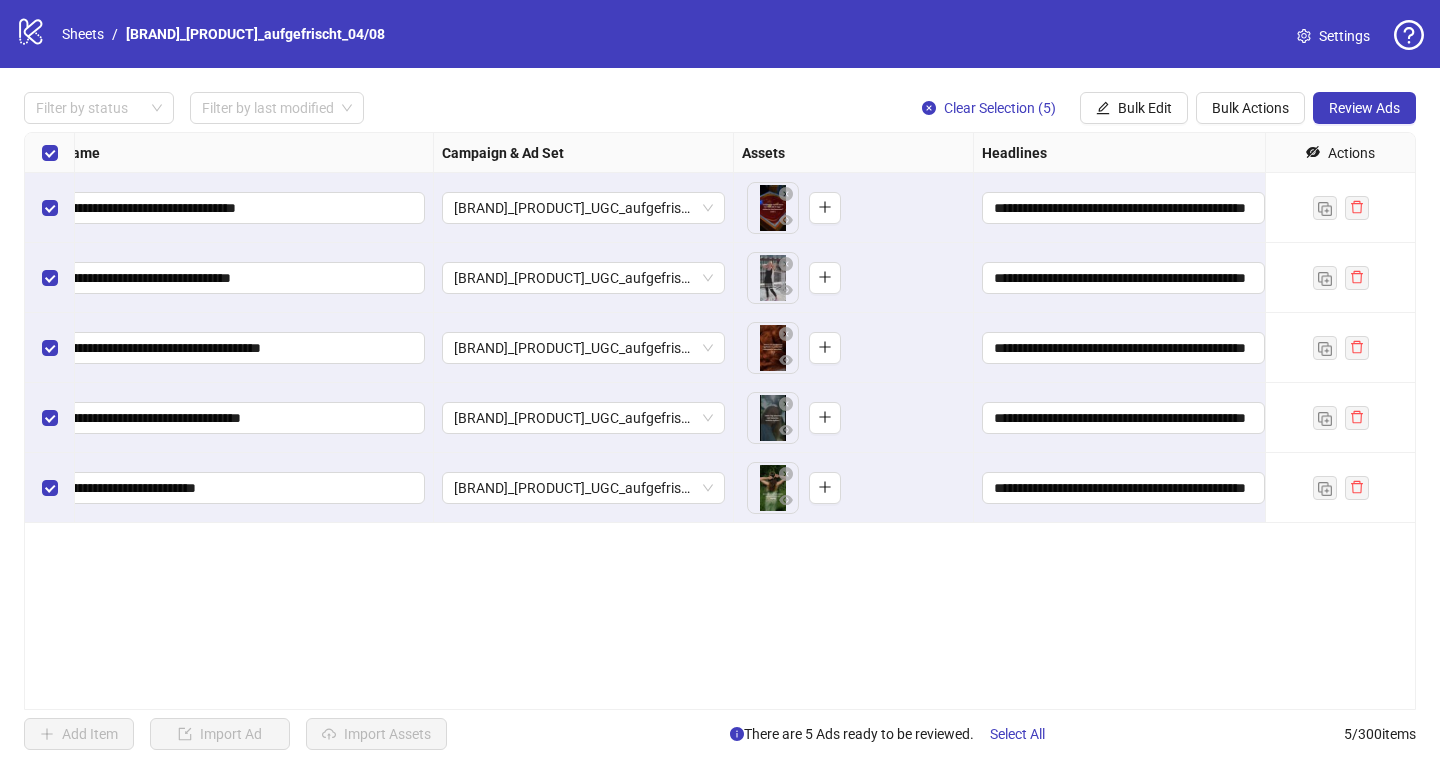 scroll, scrollTop: 0, scrollLeft: 0, axis: both 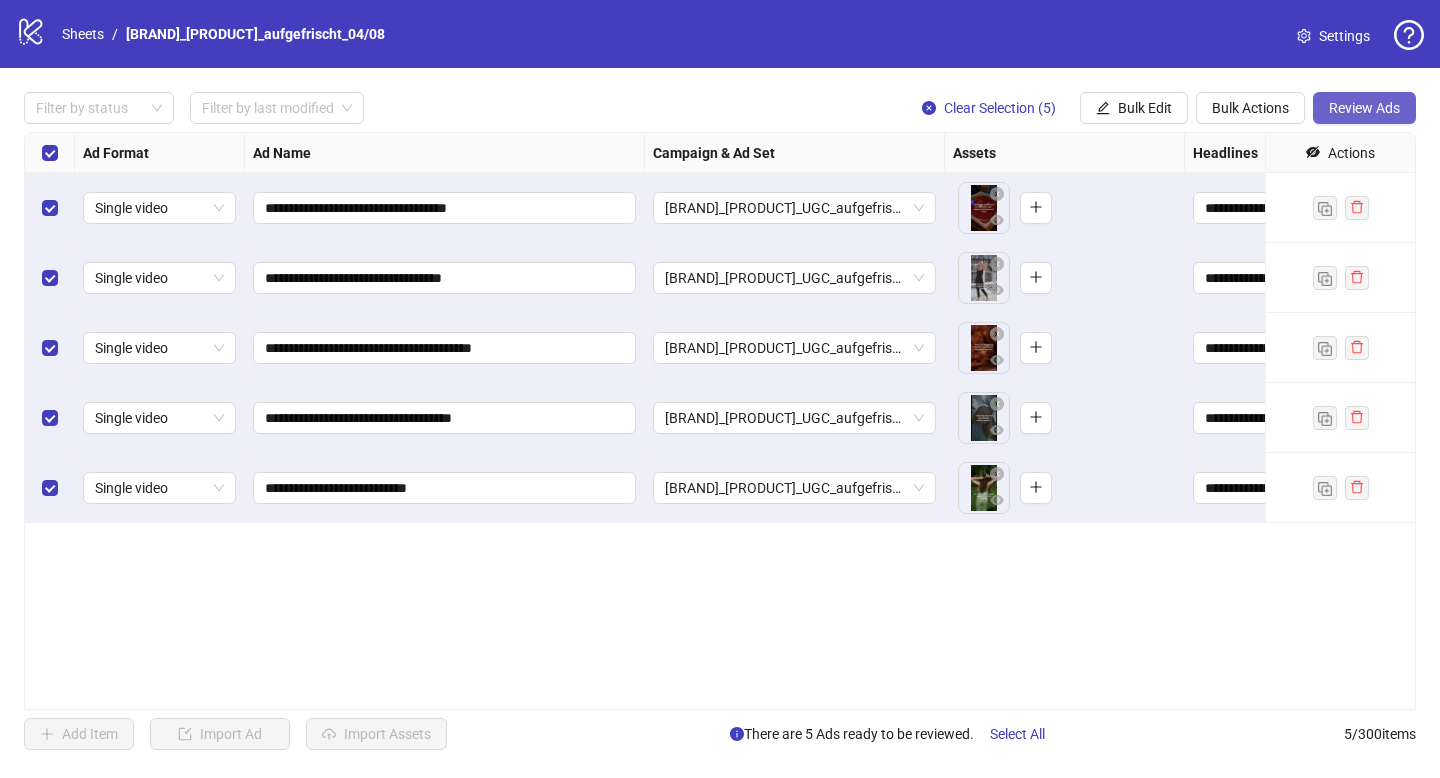 click on "Review Ads" at bounding box center (1364, 108) 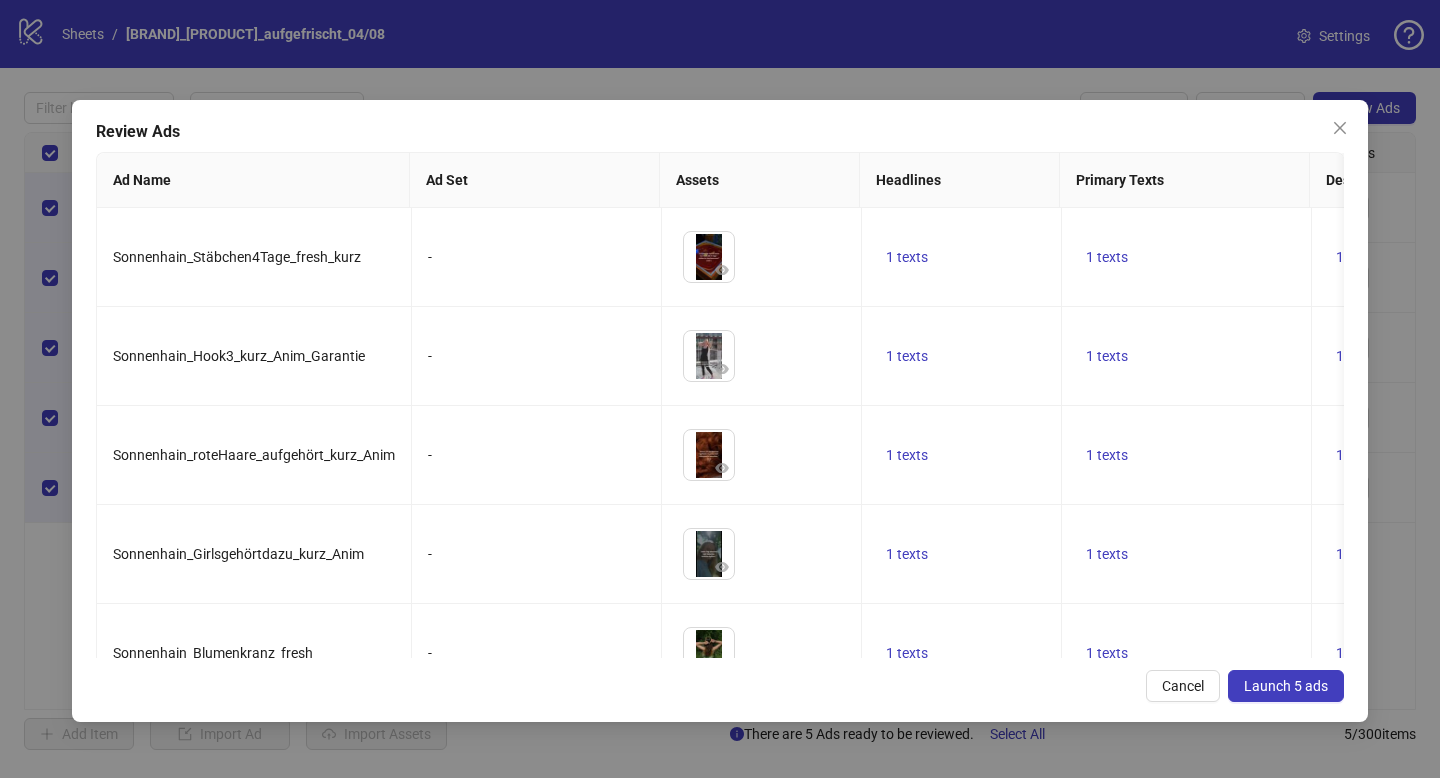 click on "Launch 5 ads" at bounding box center [1286, 686] 